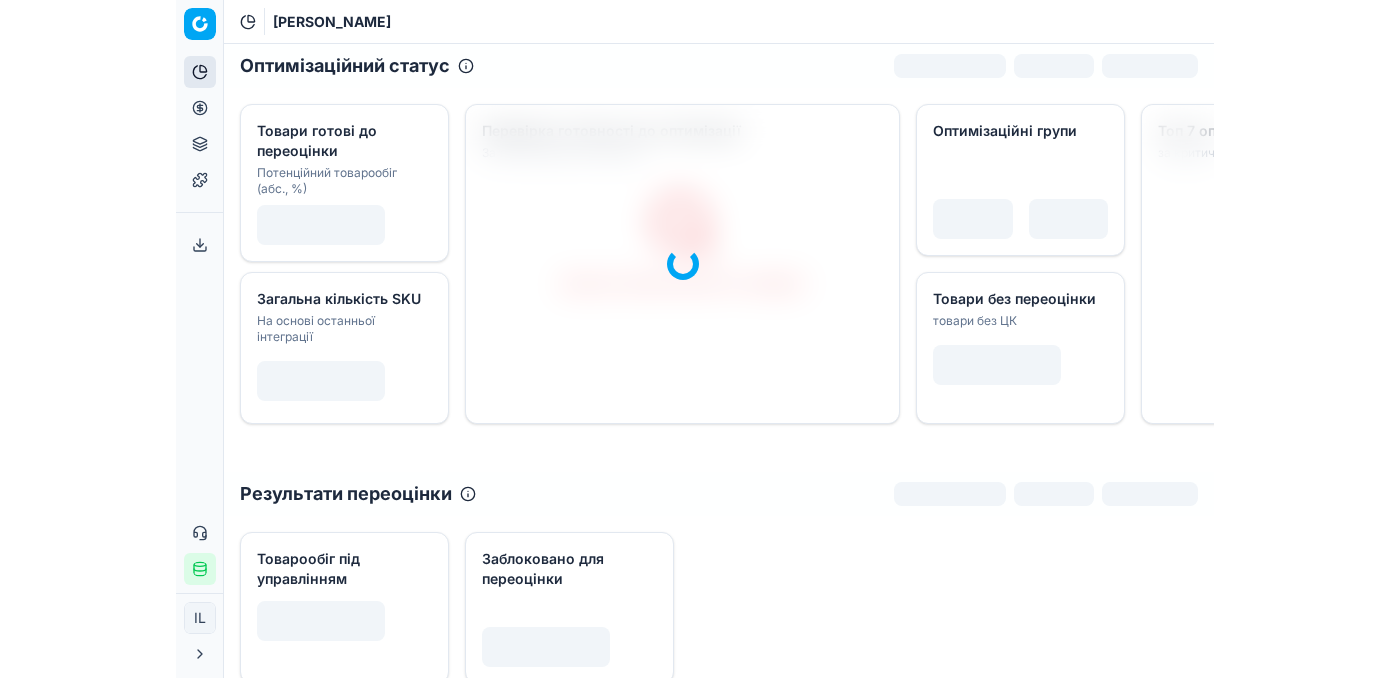 scroll, scrollTop: 0, scrollLeft: 0, axis: both 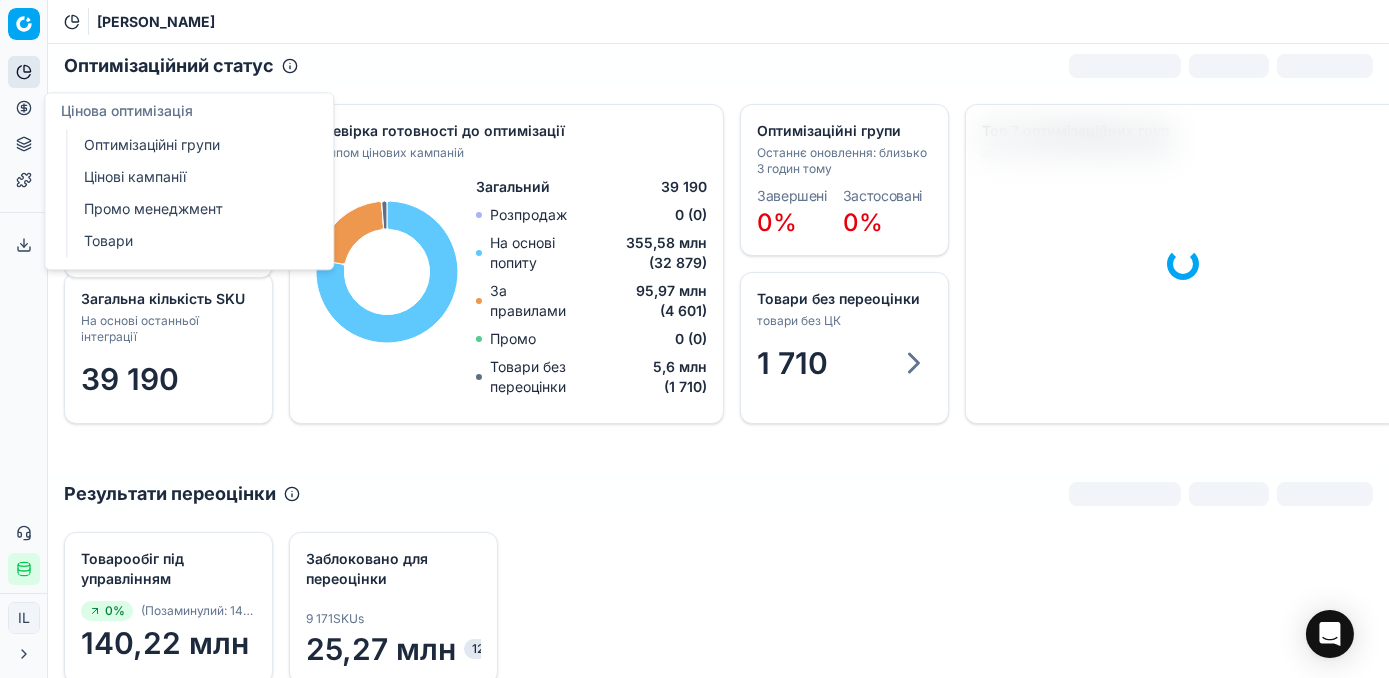 click 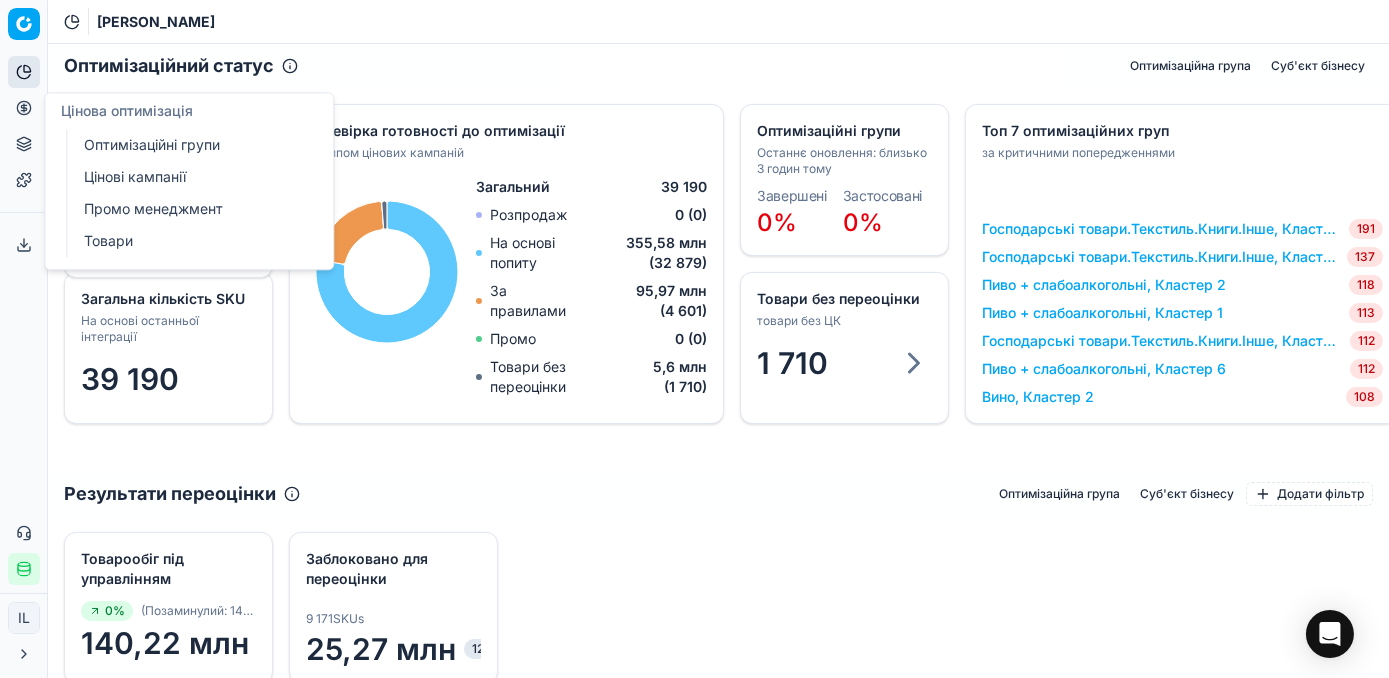 click on "Оптимізаційні групи" at bounding box center [192, 145] 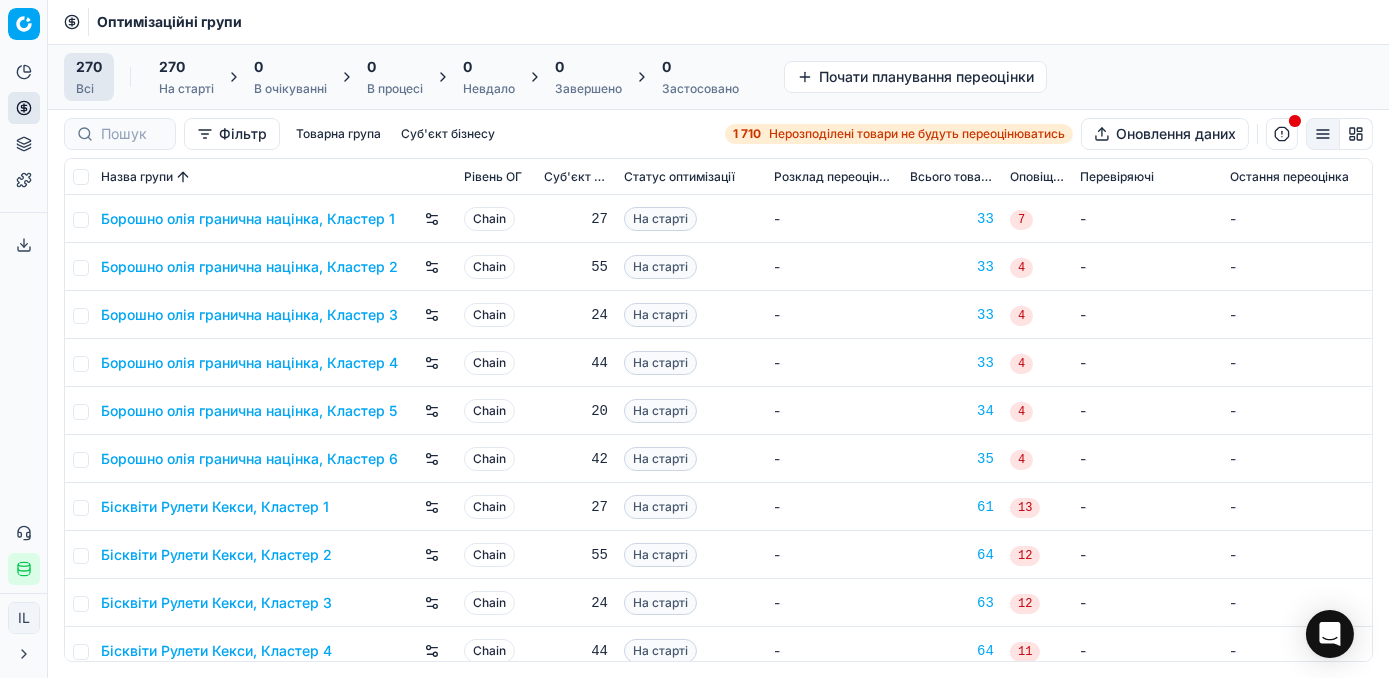 click on "1 710" at bounding box center (747, 134) 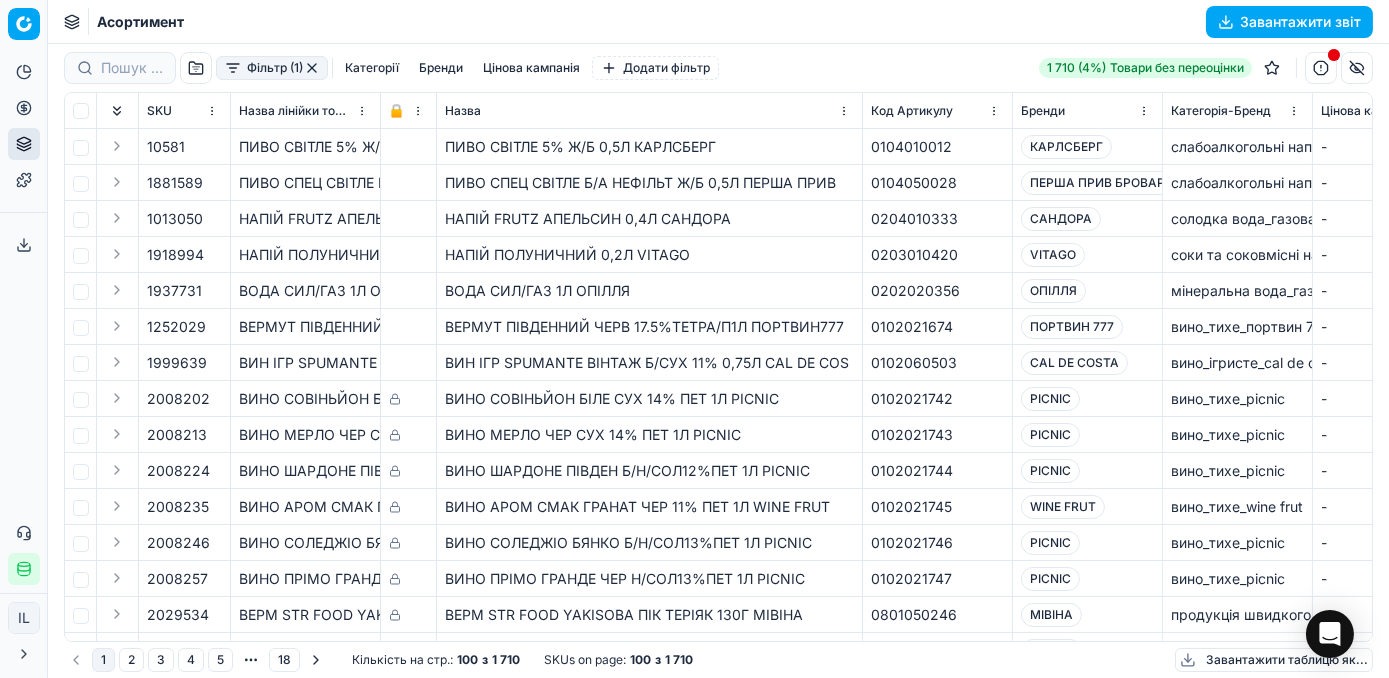 click on "Фільтр   (1)" at bounding box center (272, 68) 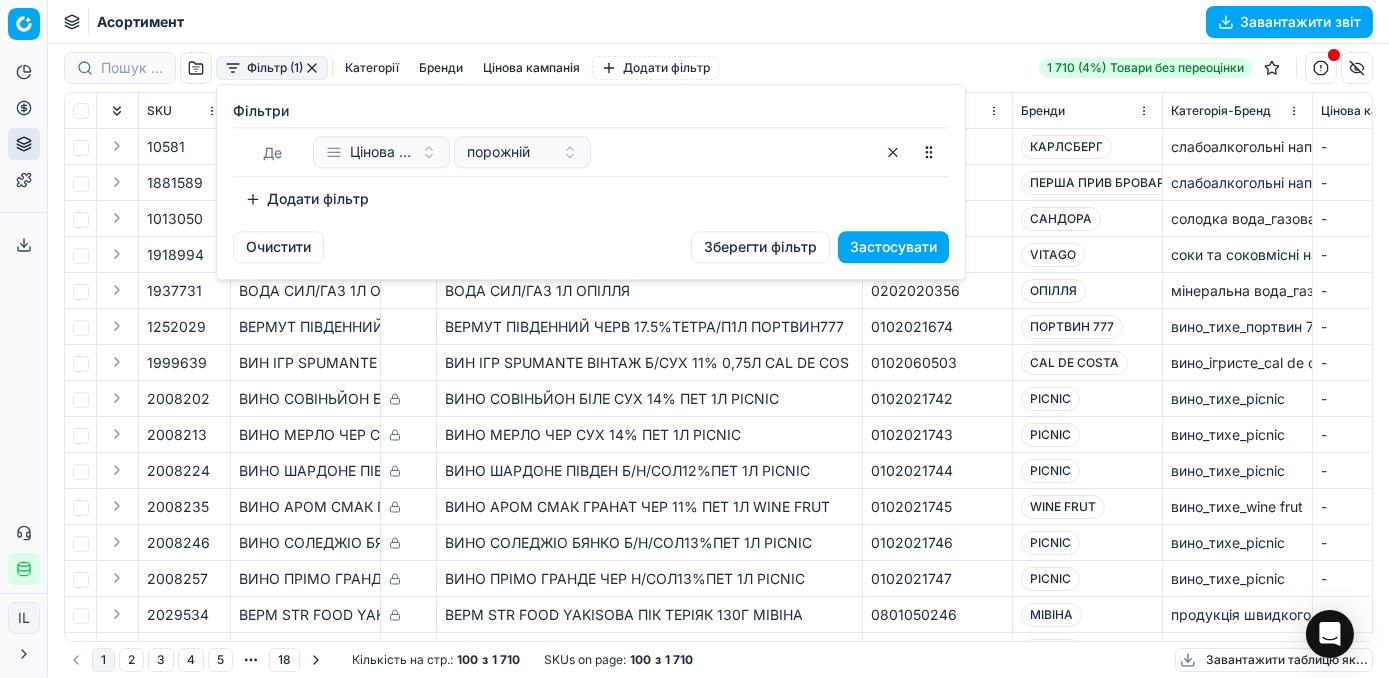 click on "Додати фільтр" at bounding box center (307, 199) 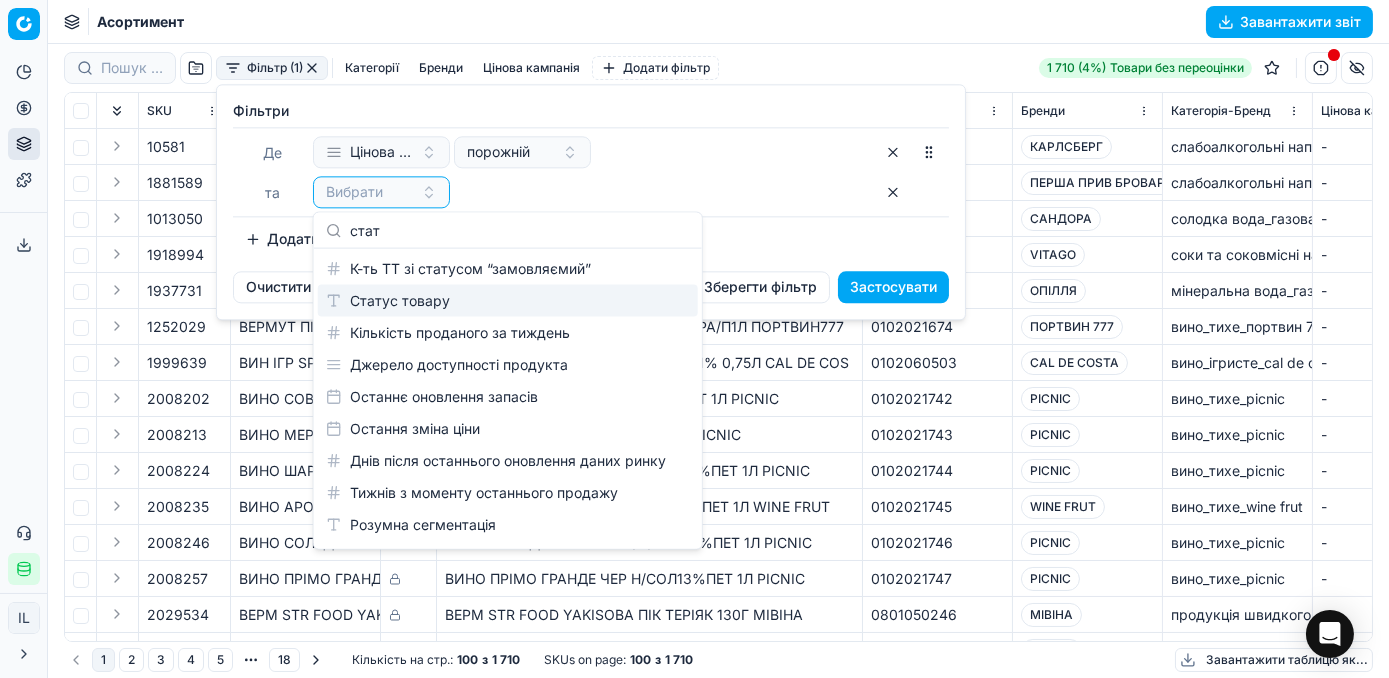 type on "стат" 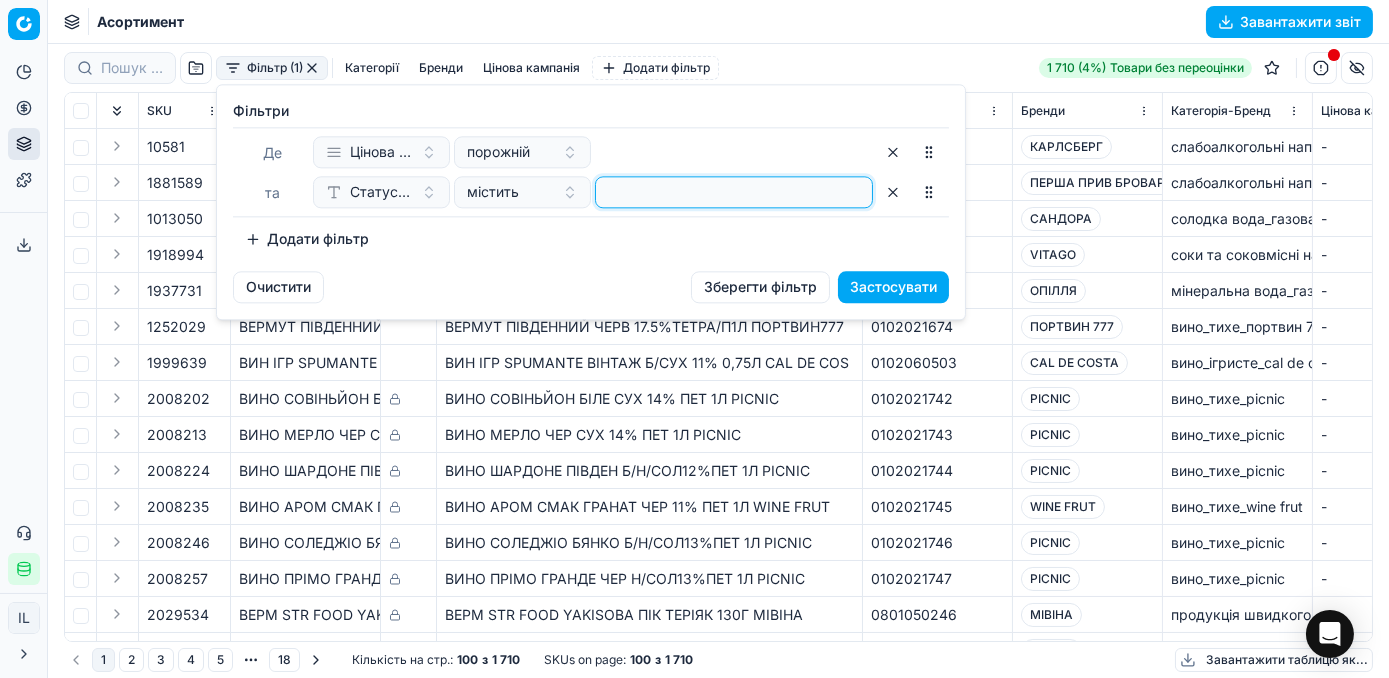 click at bounding box center (734, 192) 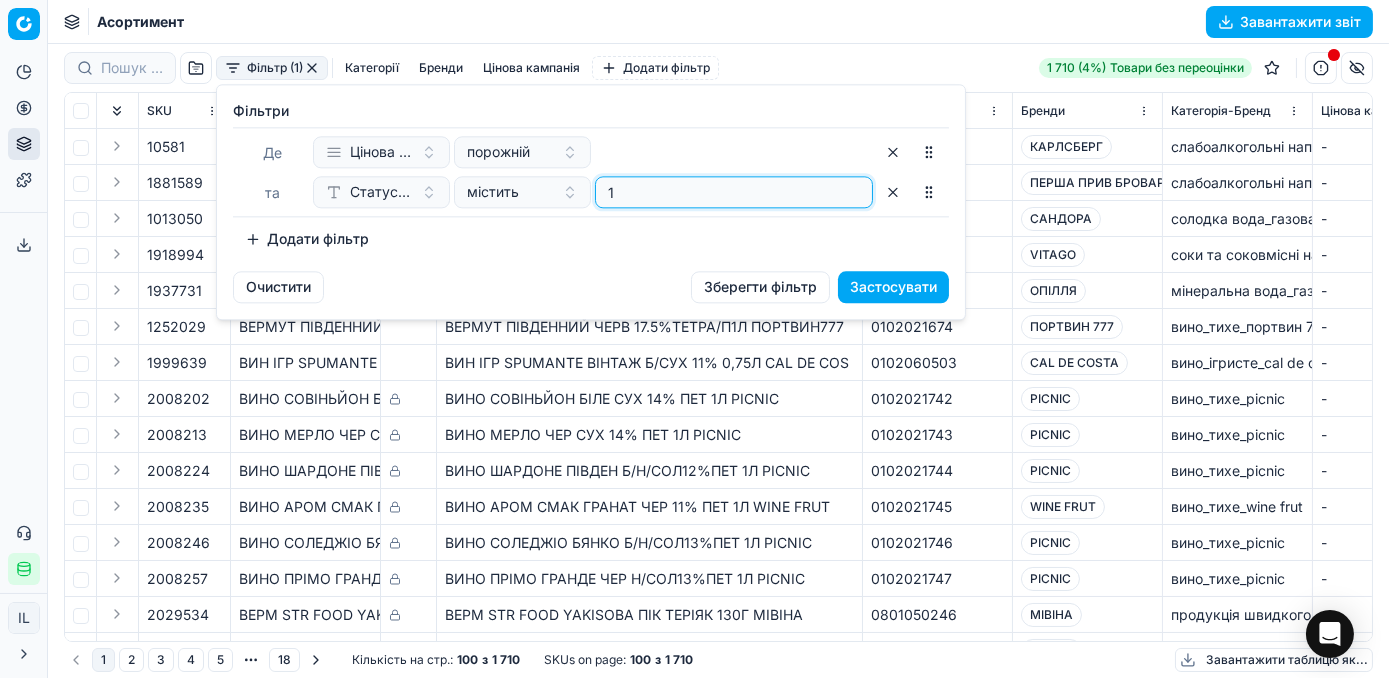type on "1" 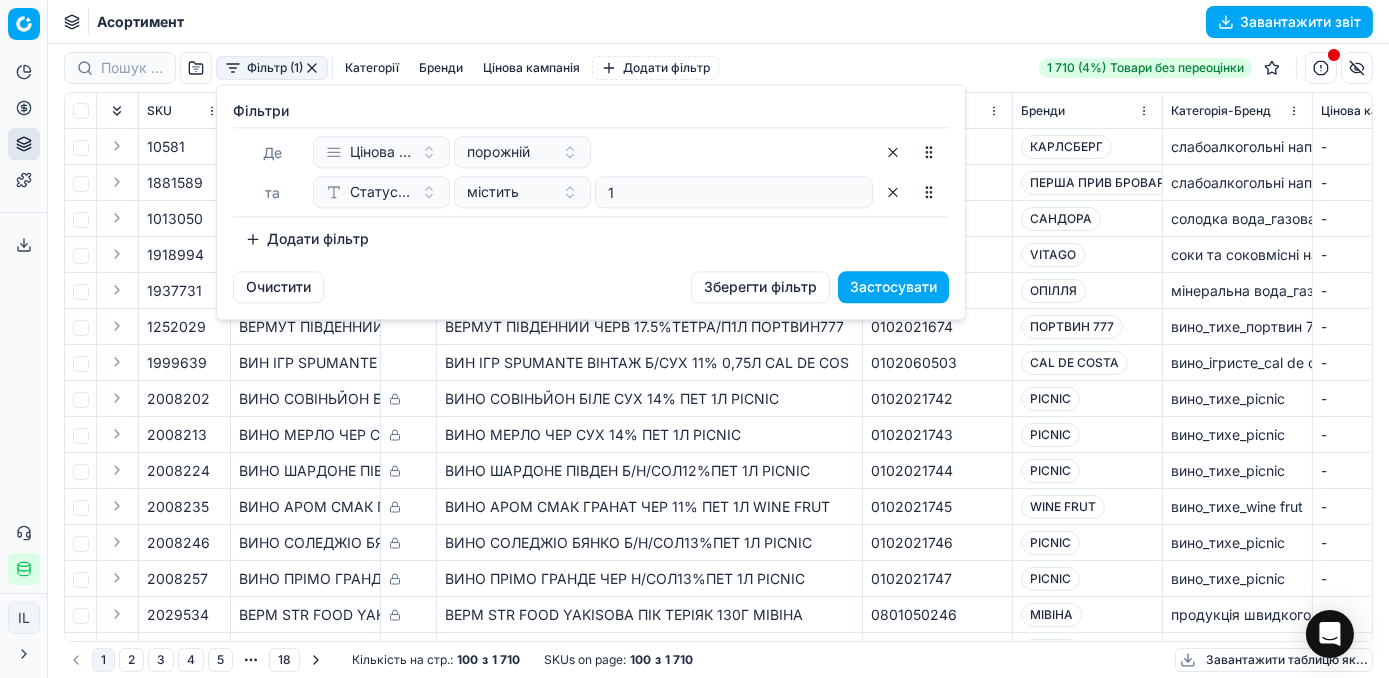 click on "Додати фільтр" at bounding box center (307, 239) 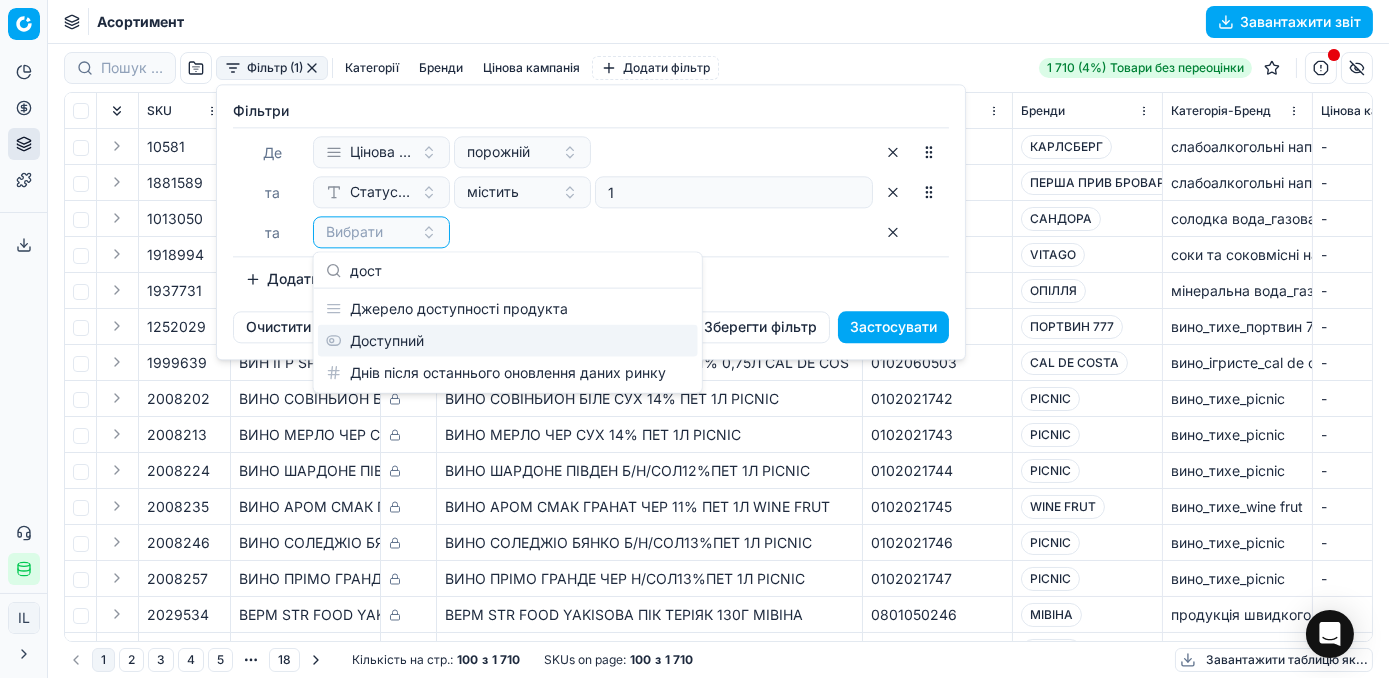 type on "дост" 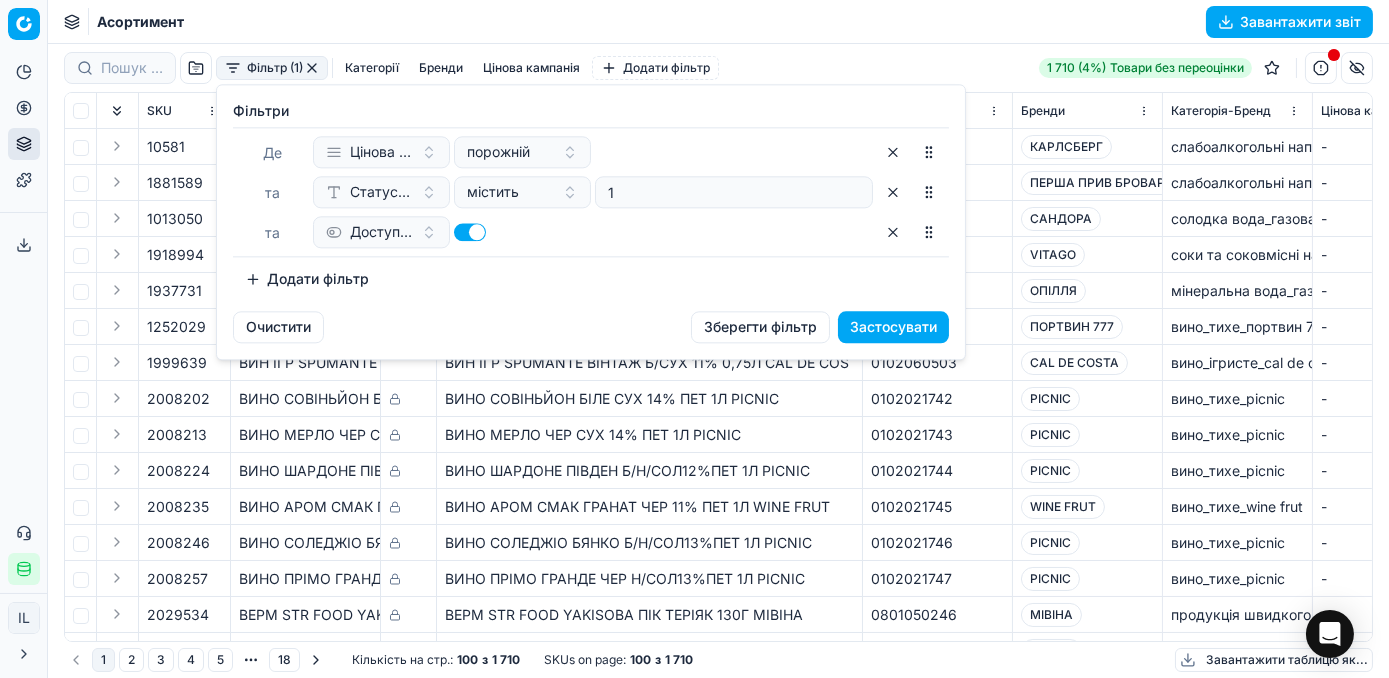 click on "Застосувати" at bounding box center [893, 327] 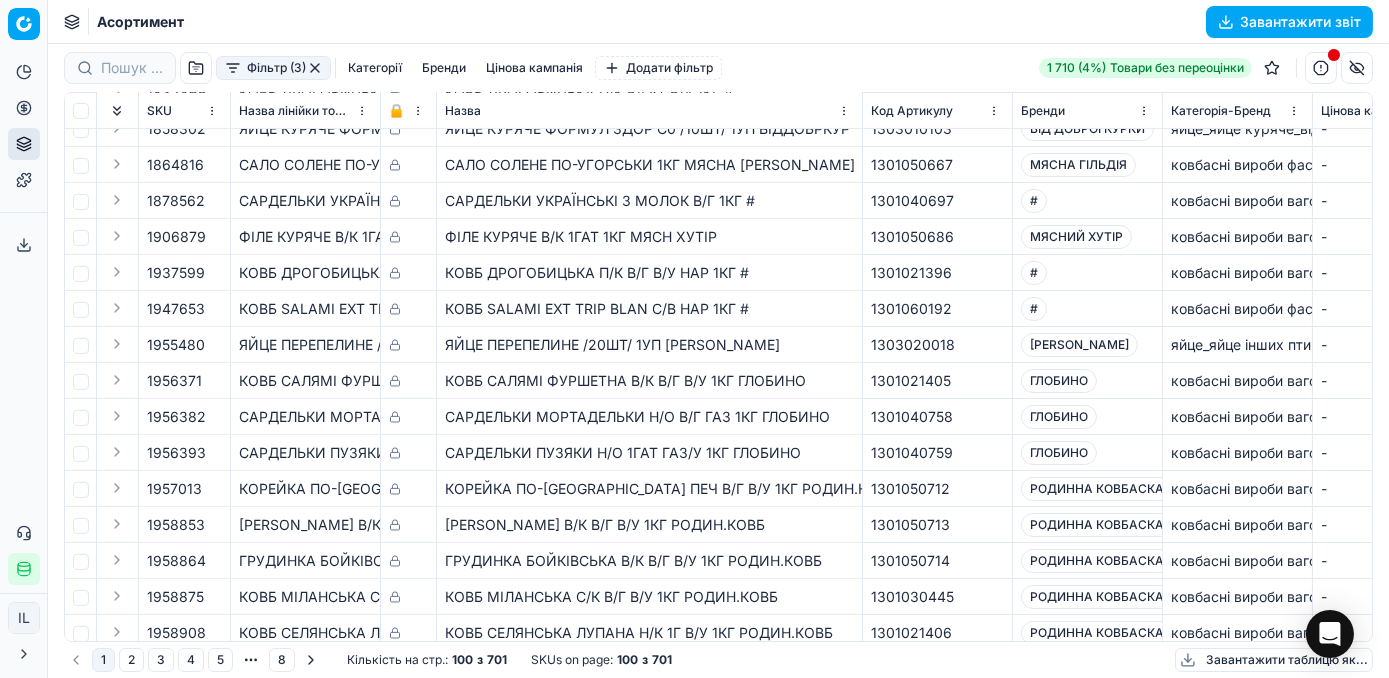scroll, scrollTop: 2000, scrollLeft: 0, axis: vertical 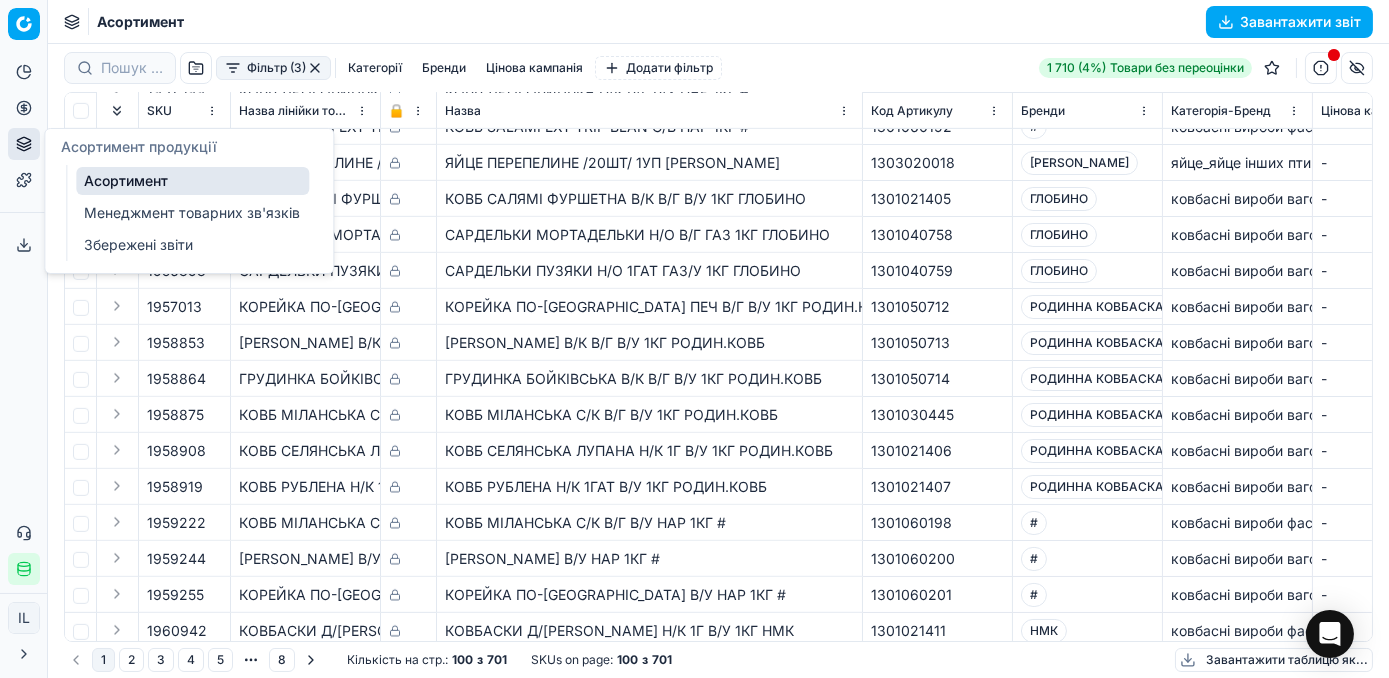 drag, startPoint x: 30, startPoint y: 145, endPoint x: 42, endPoint y: 154, distance: 15 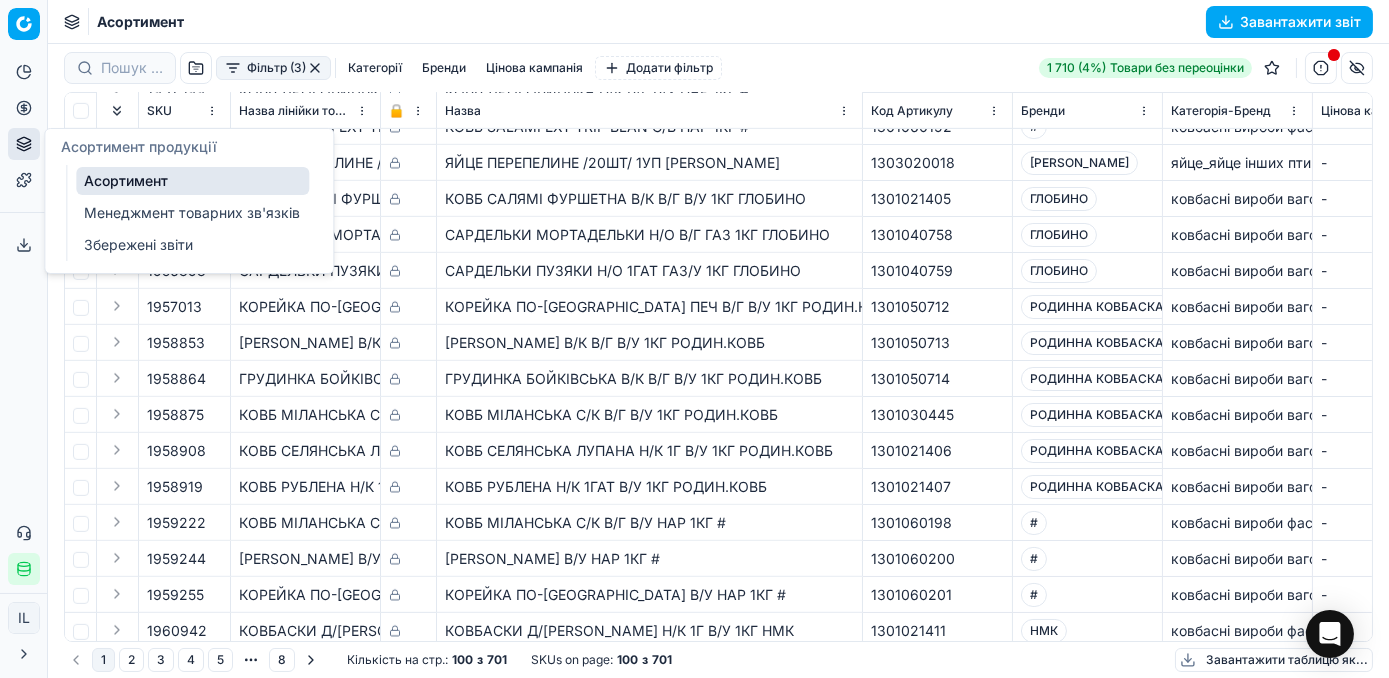 click 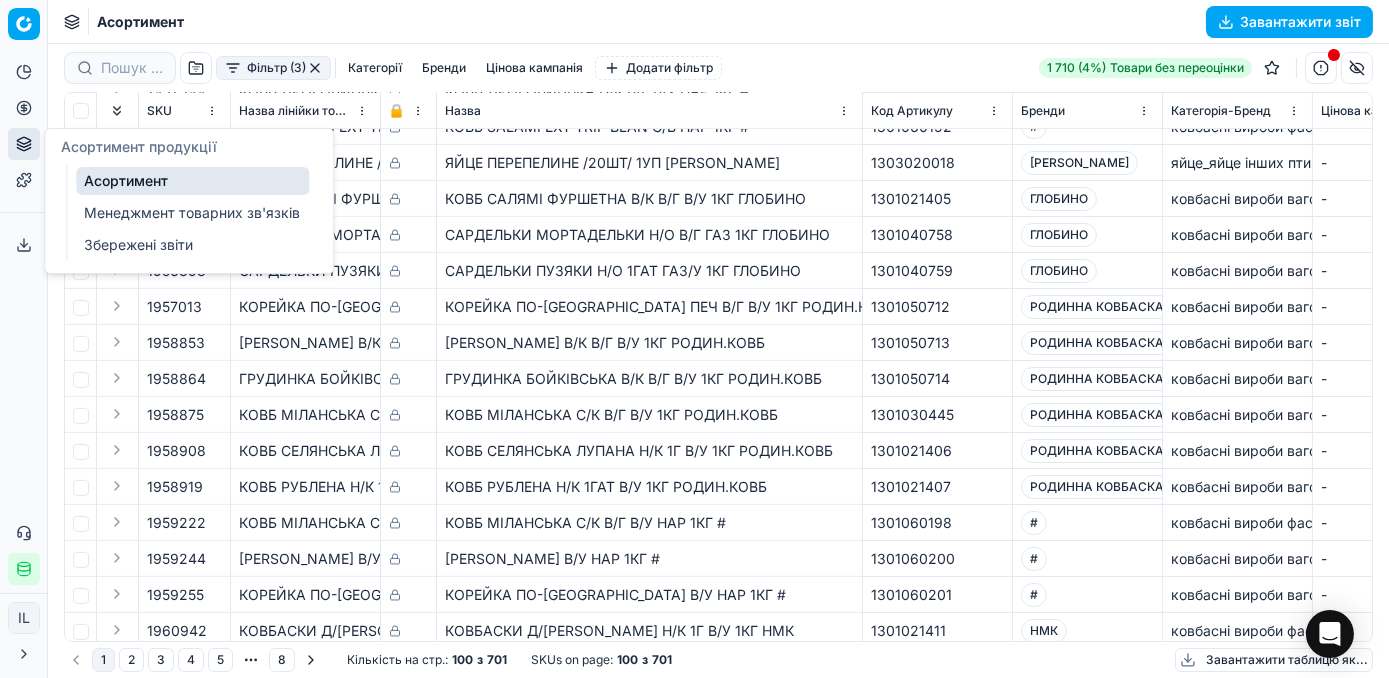 click on "Асортимент" at bounding box center [192, 181] 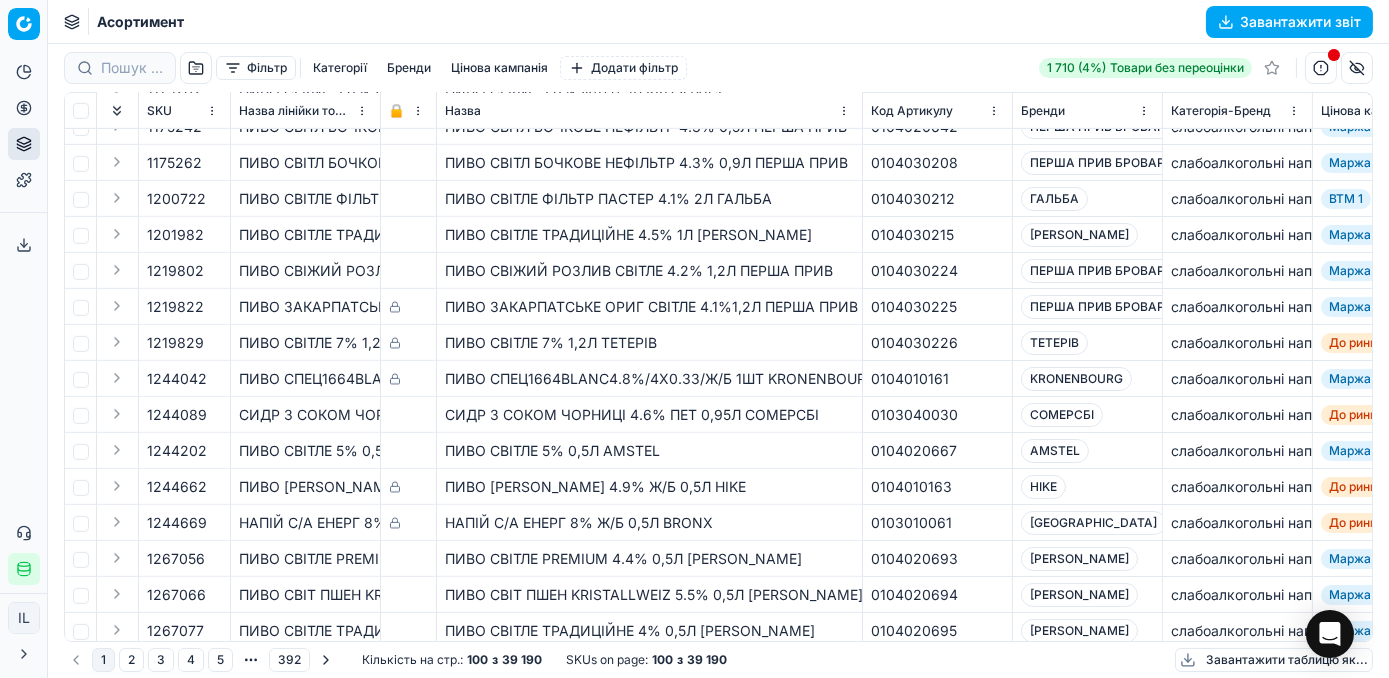 click on "Фільтр" at bounding box center [256, 68] 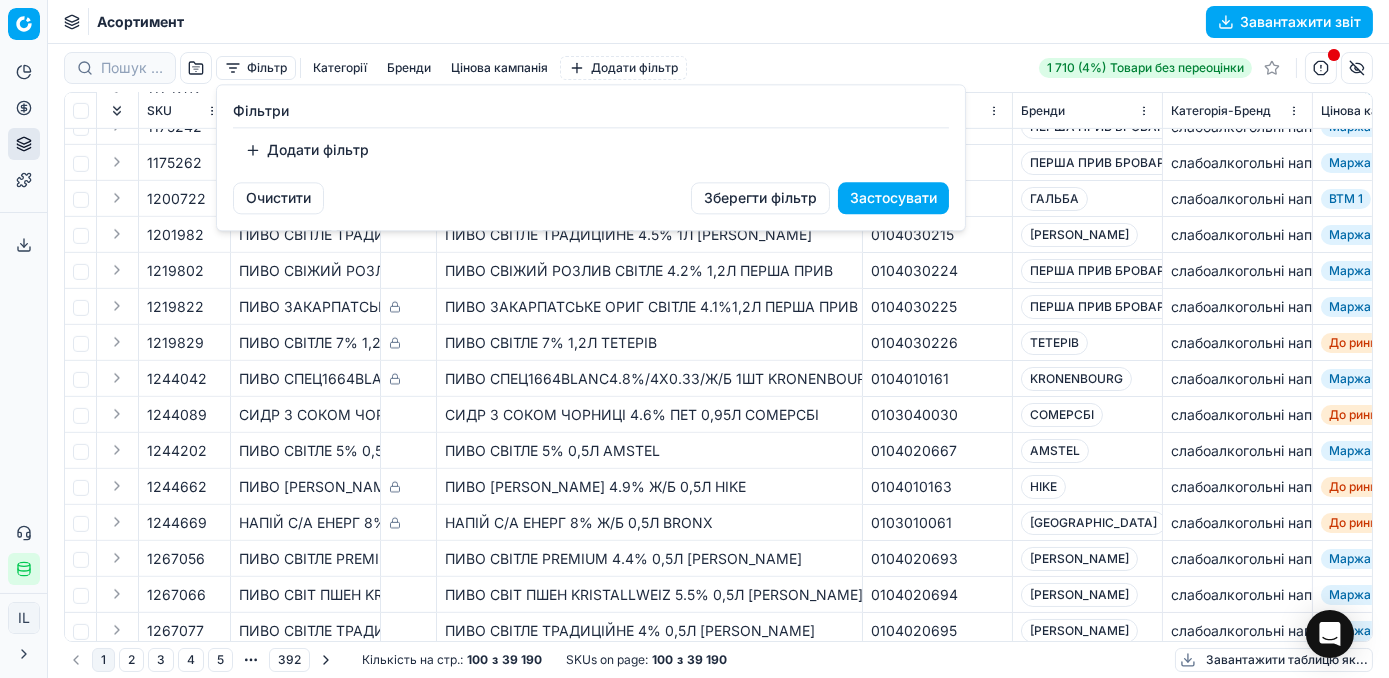 click on "Додати фільтр" at bounding box center (307, 150) 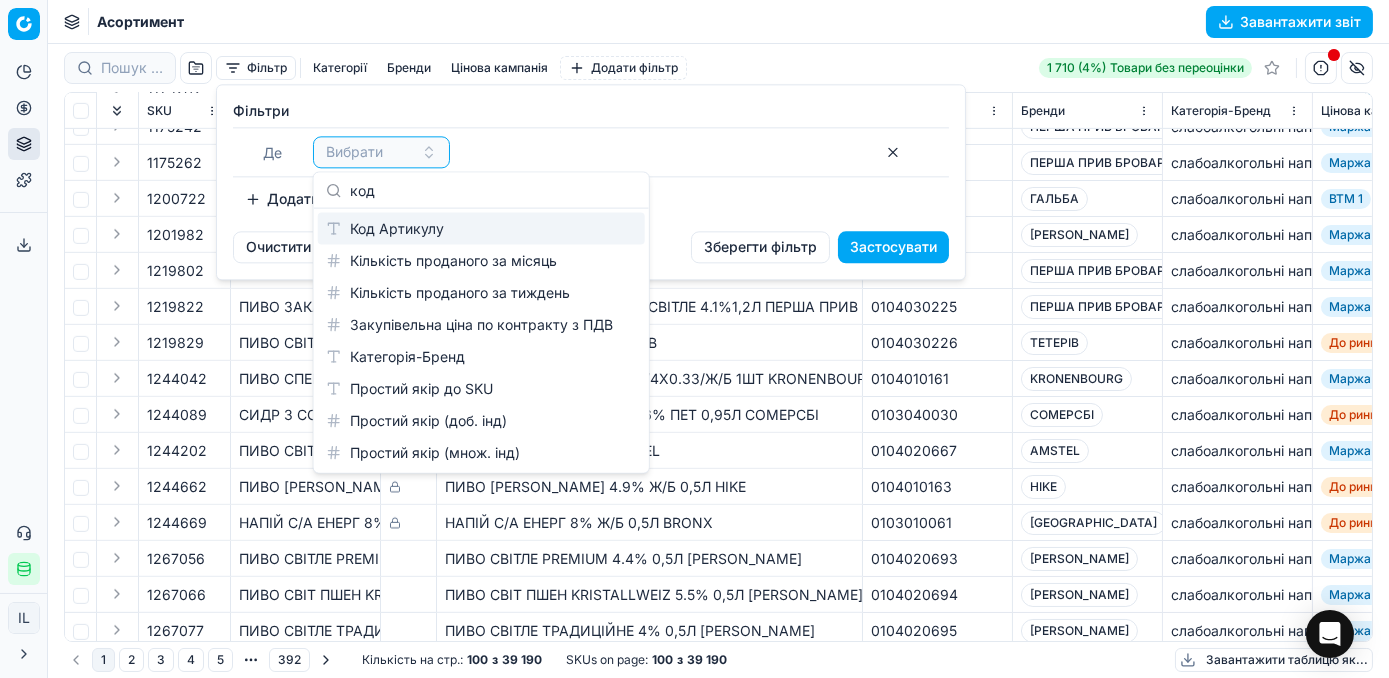 type on "код" 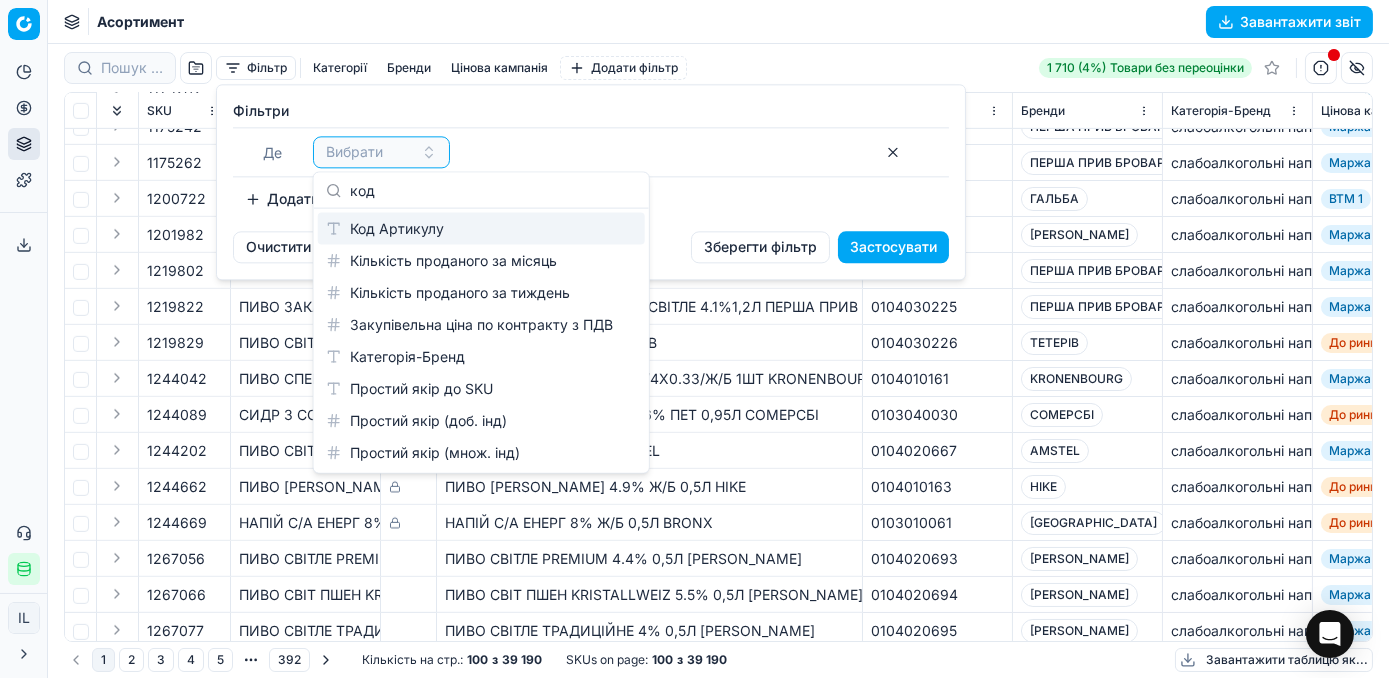 click on "Код Артикулу" at bounding box center (481, 229) 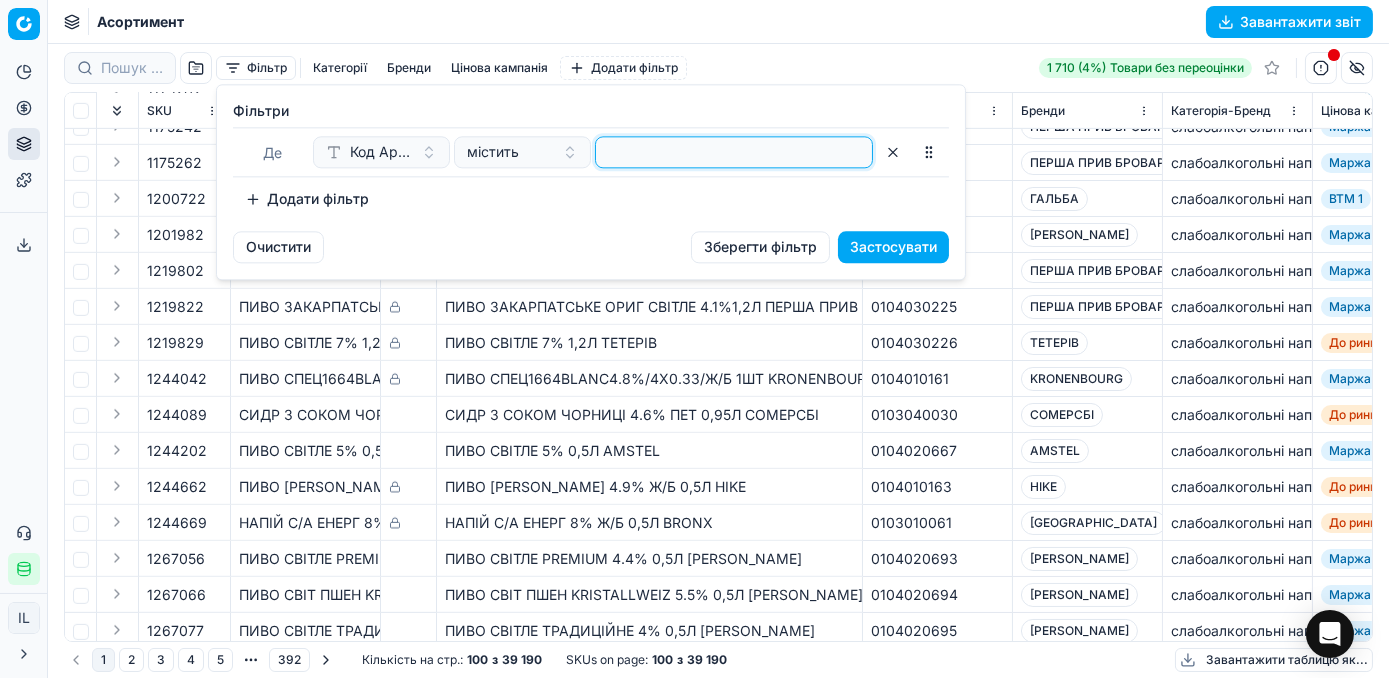 click at bounding box center (734, 152) 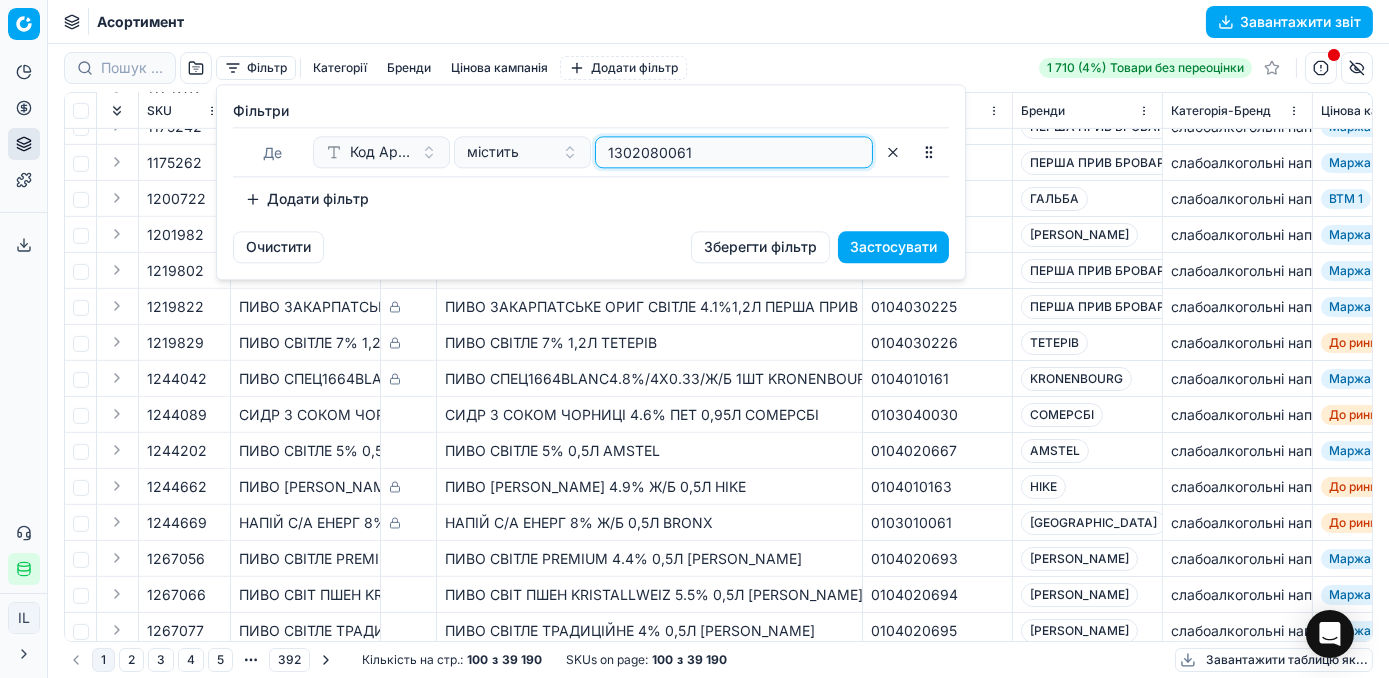type on "1302080061" 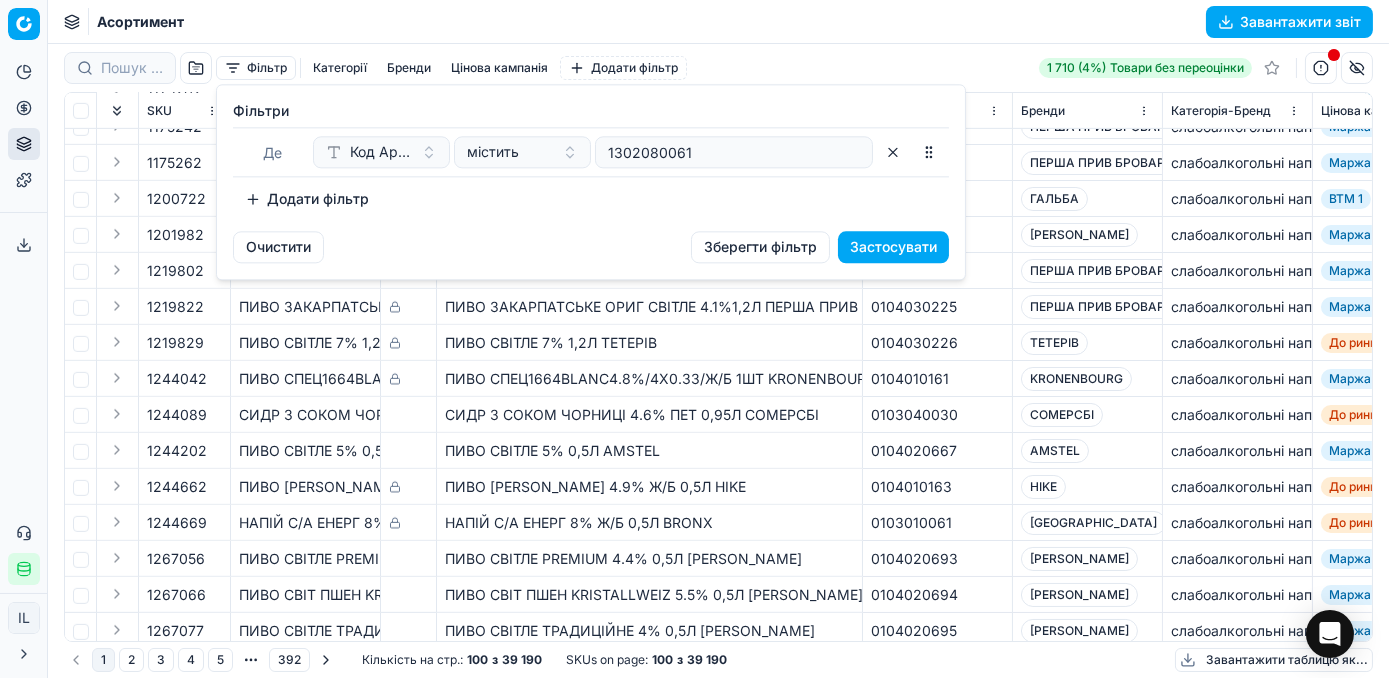 click on "Застосувати" at bounding box center (893, 247) 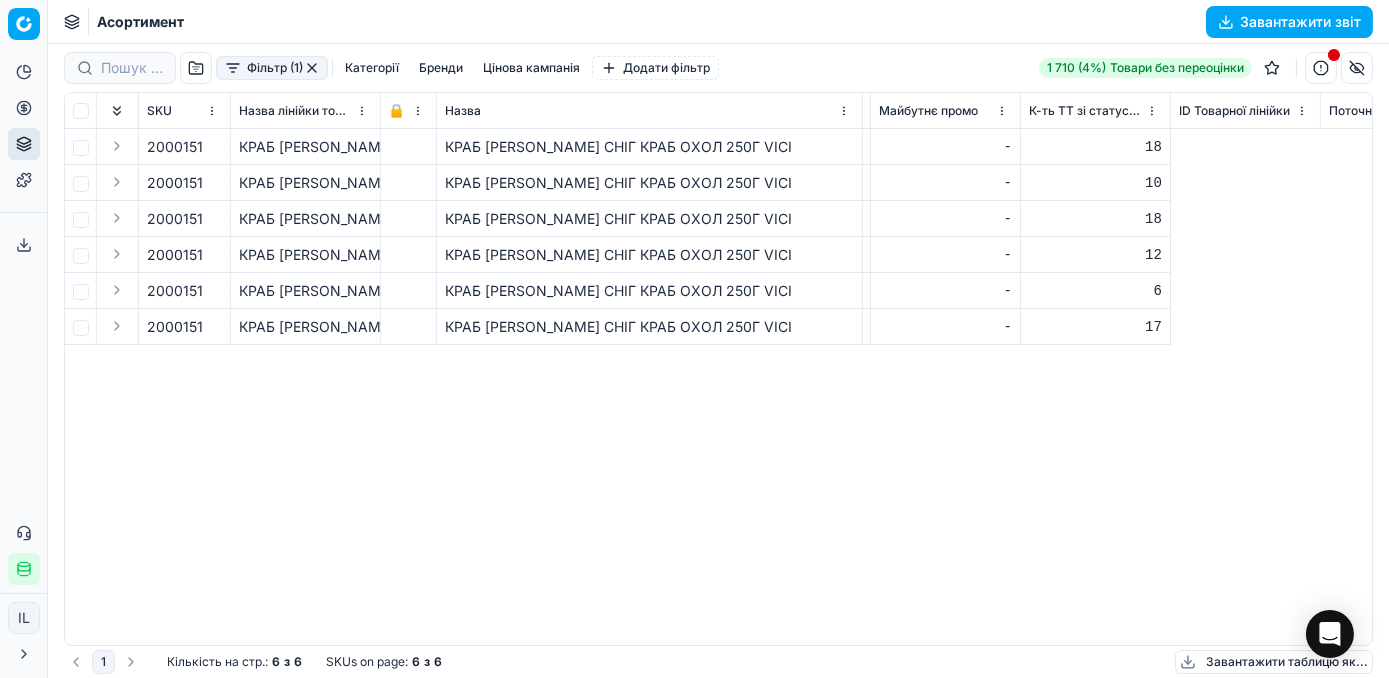 scroll, scrollTop: 0, scrollLeft: 1202, axis: horizontal 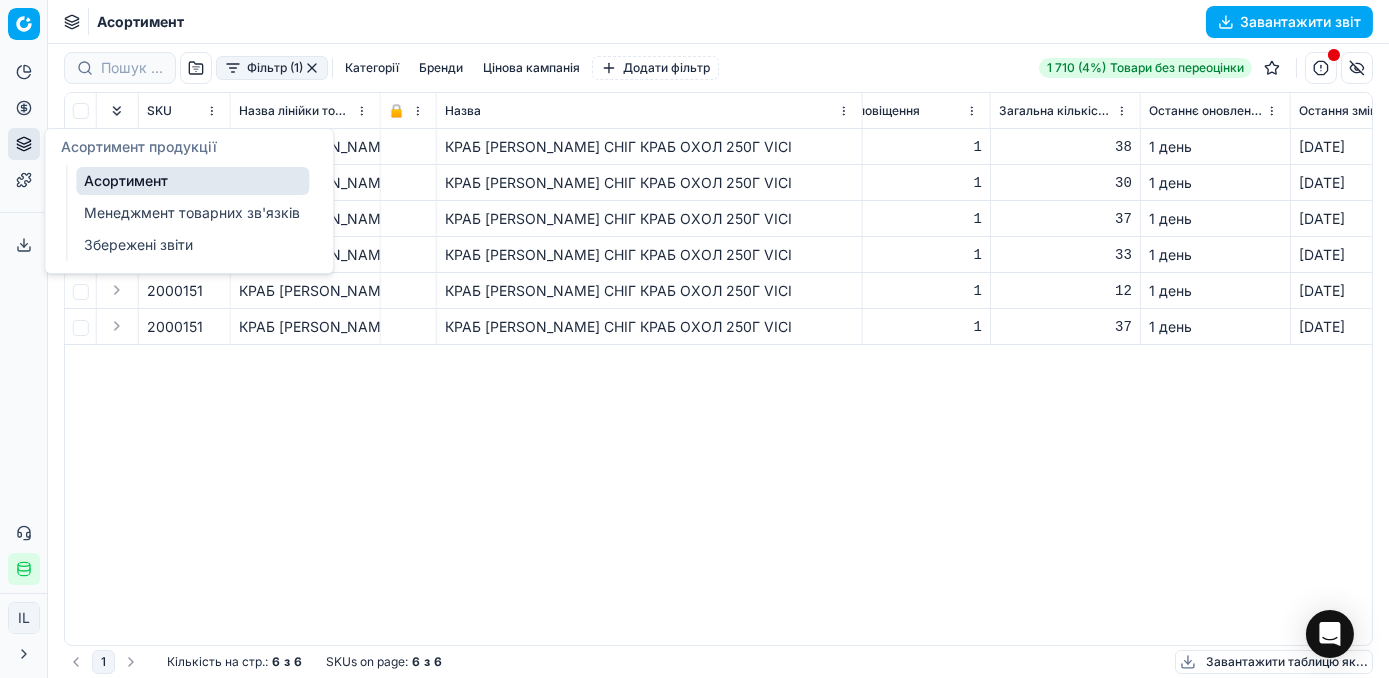 click on "Менеджмент товарних зв'язків" at bounding box center [192, 213] 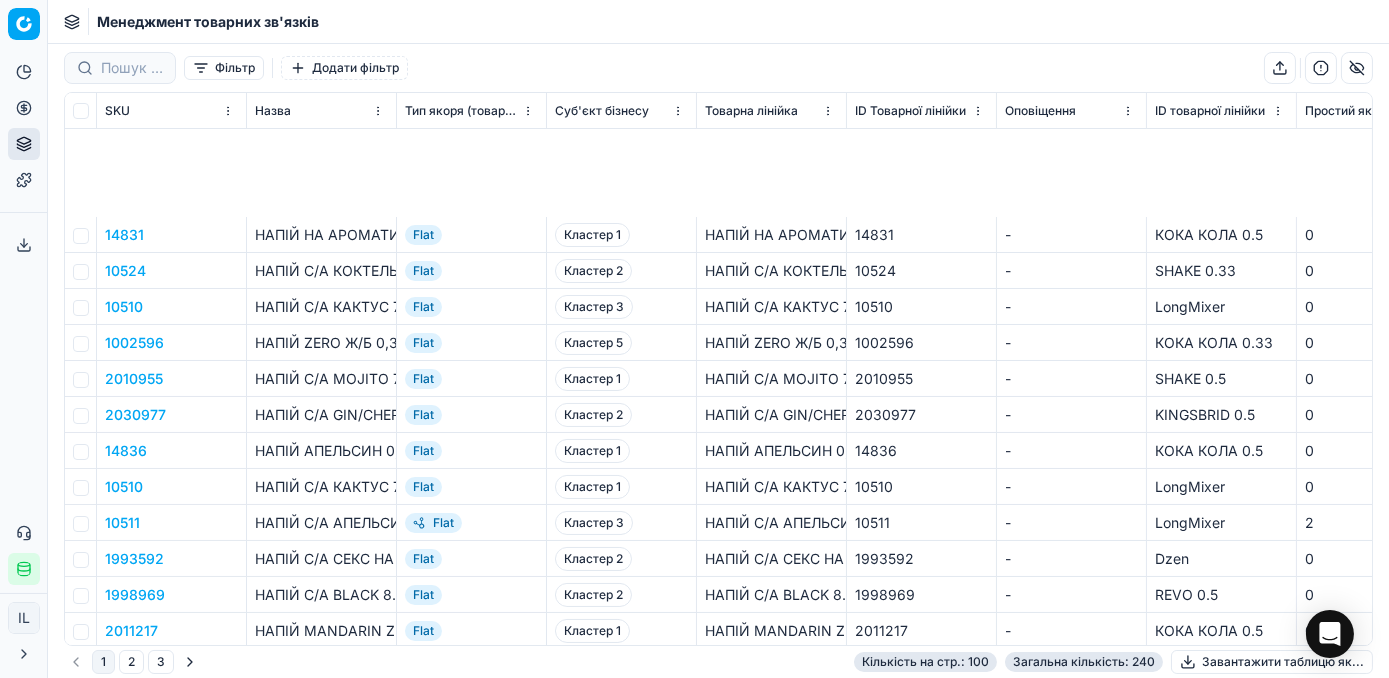 scroll, scrollTop: 545, scrollLeft: 0, axis: vertical 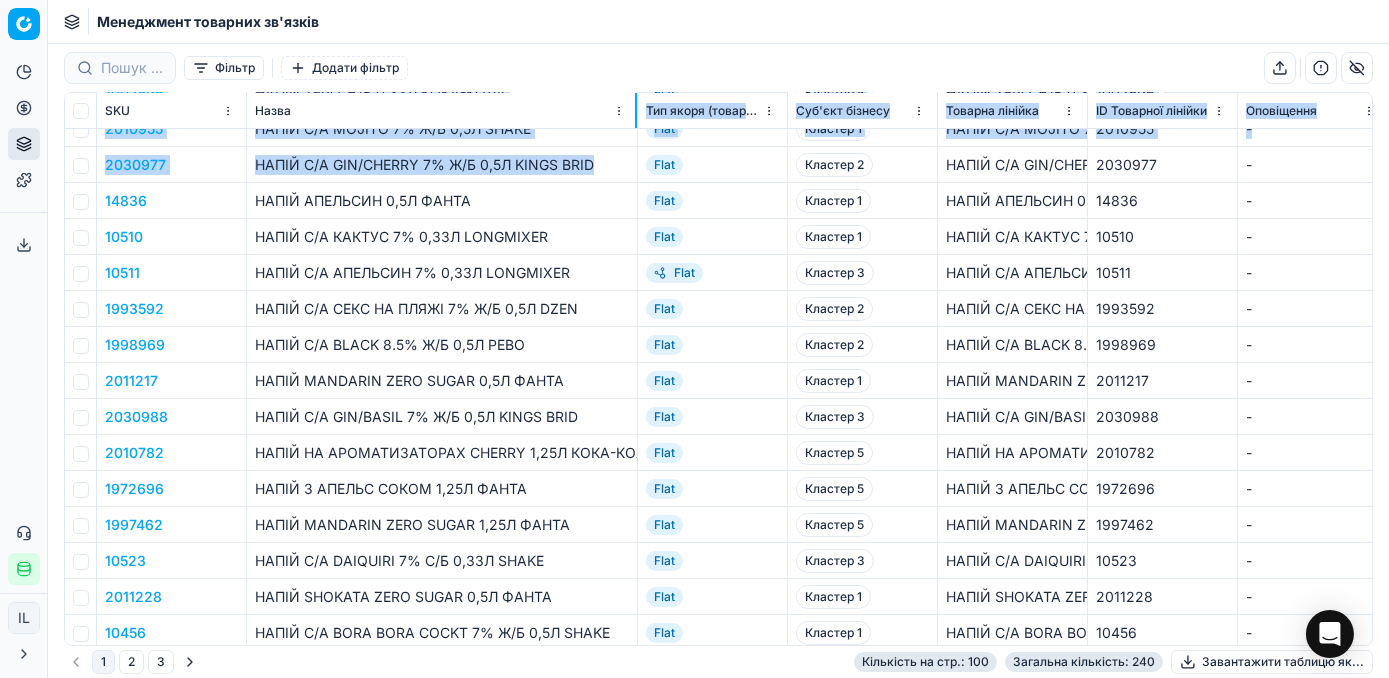 drag, startPoint x: 395, startPoint y: 102, endPoint x: 636, endPoint y: 160, distance: 247.88103 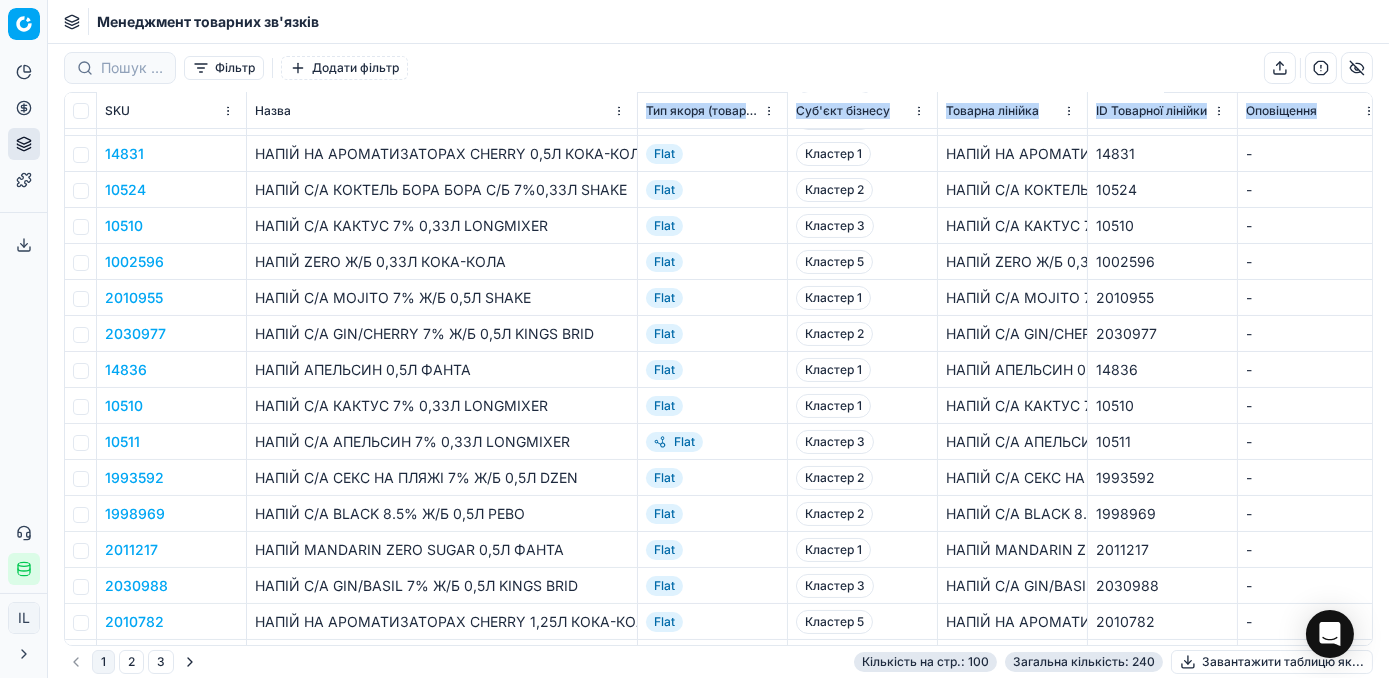 scroll, scrollTop: 363, scrollLeft: 0, axis: vertical 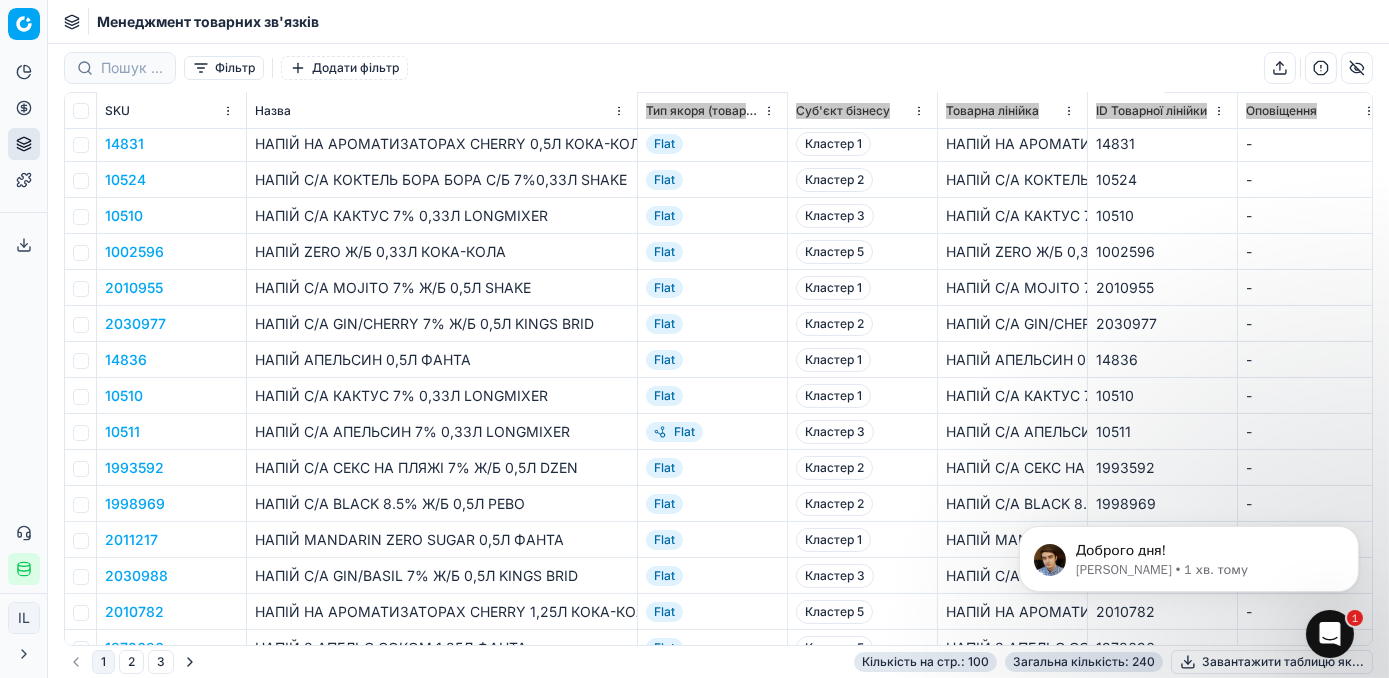 click 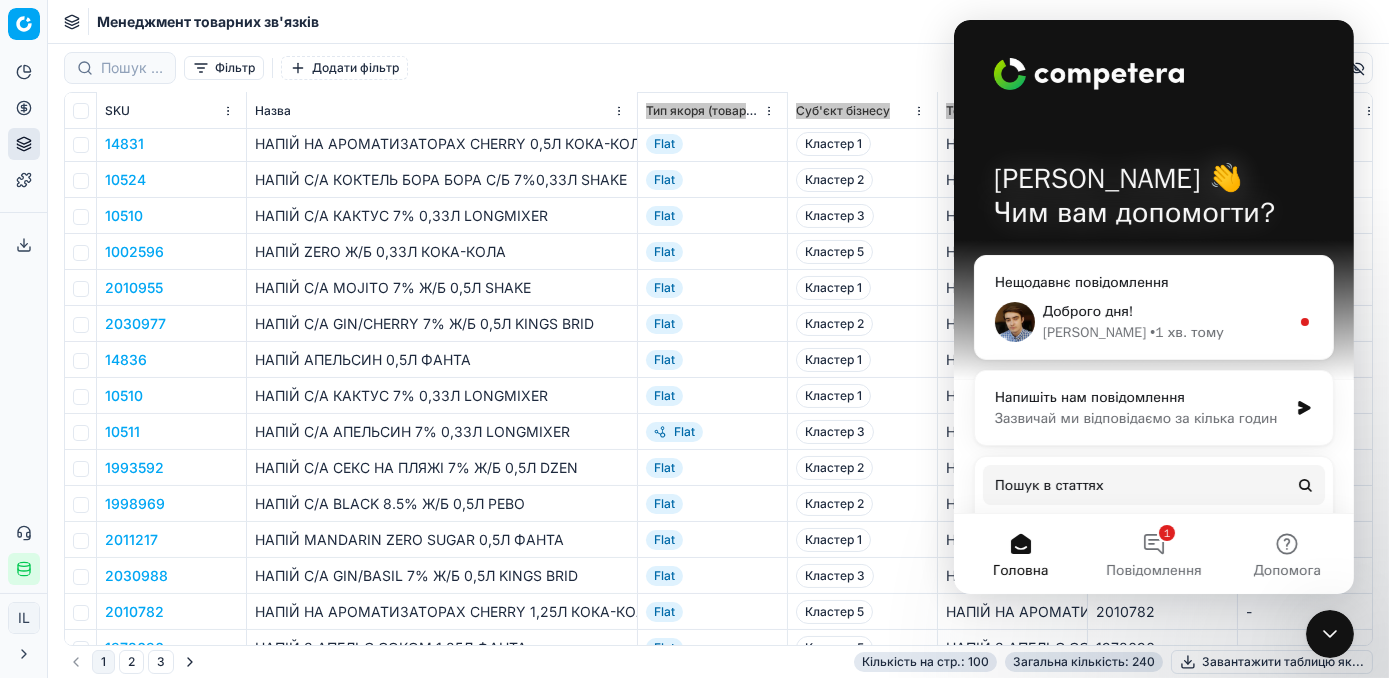 scroll, scrollTop: 0, scrollLeft: 0, axis: both 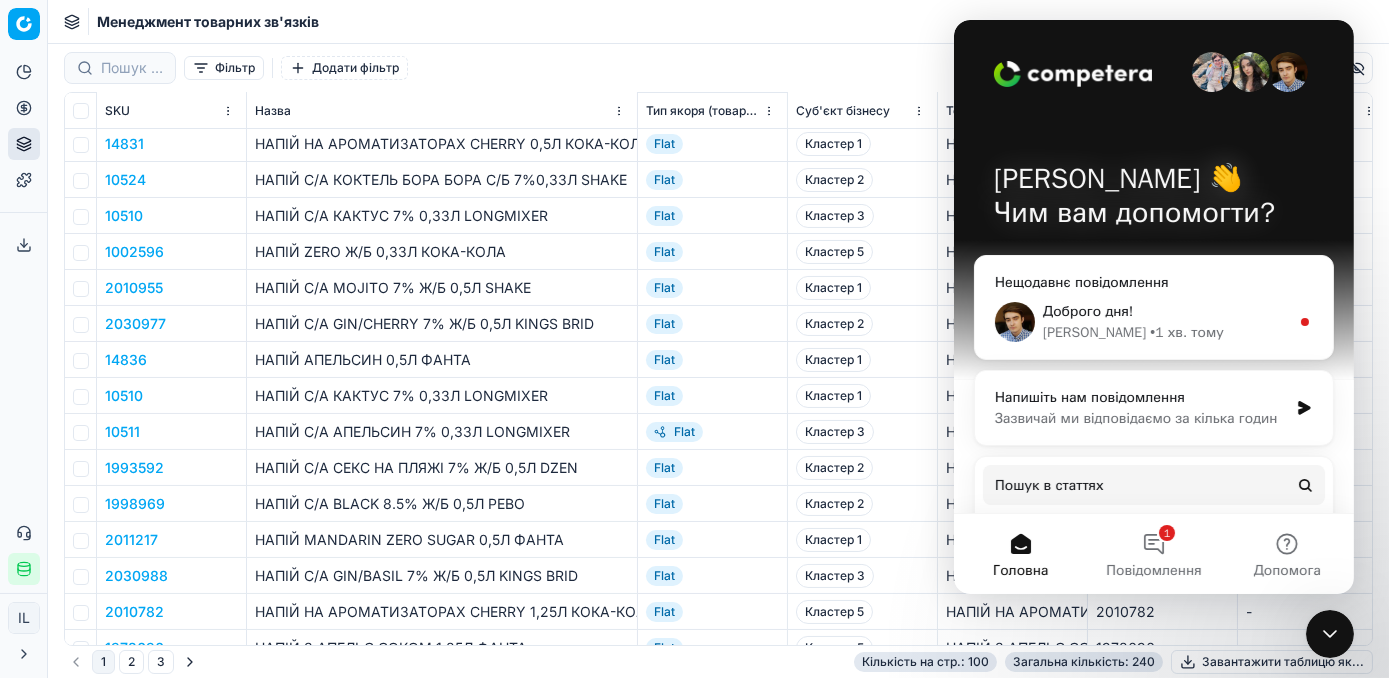 click on "НАПІЙ С/А MOJITO 7% Ж/Б           0,5Л  SHAKE" at bounding box center [442, 288] 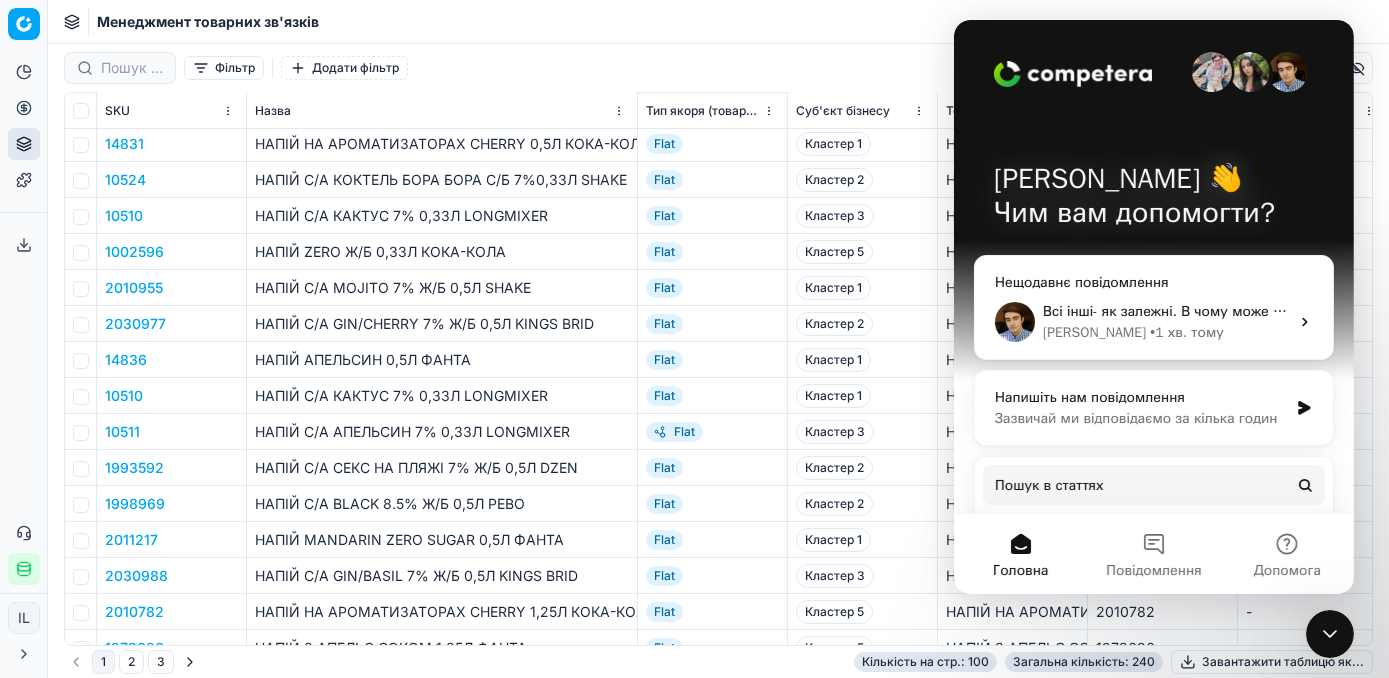 click at bounding box center [1329, 633] 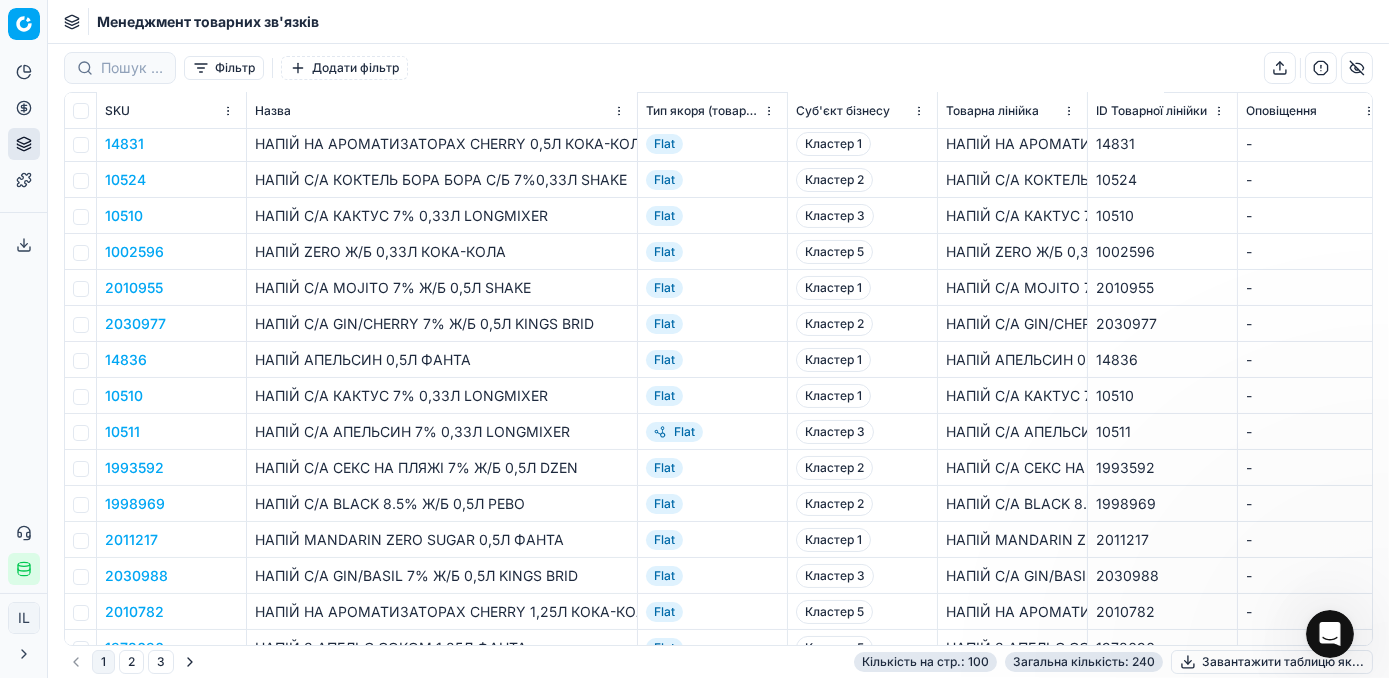 scroll, scrollTop: 0, scrollLeft: 0, axis: both 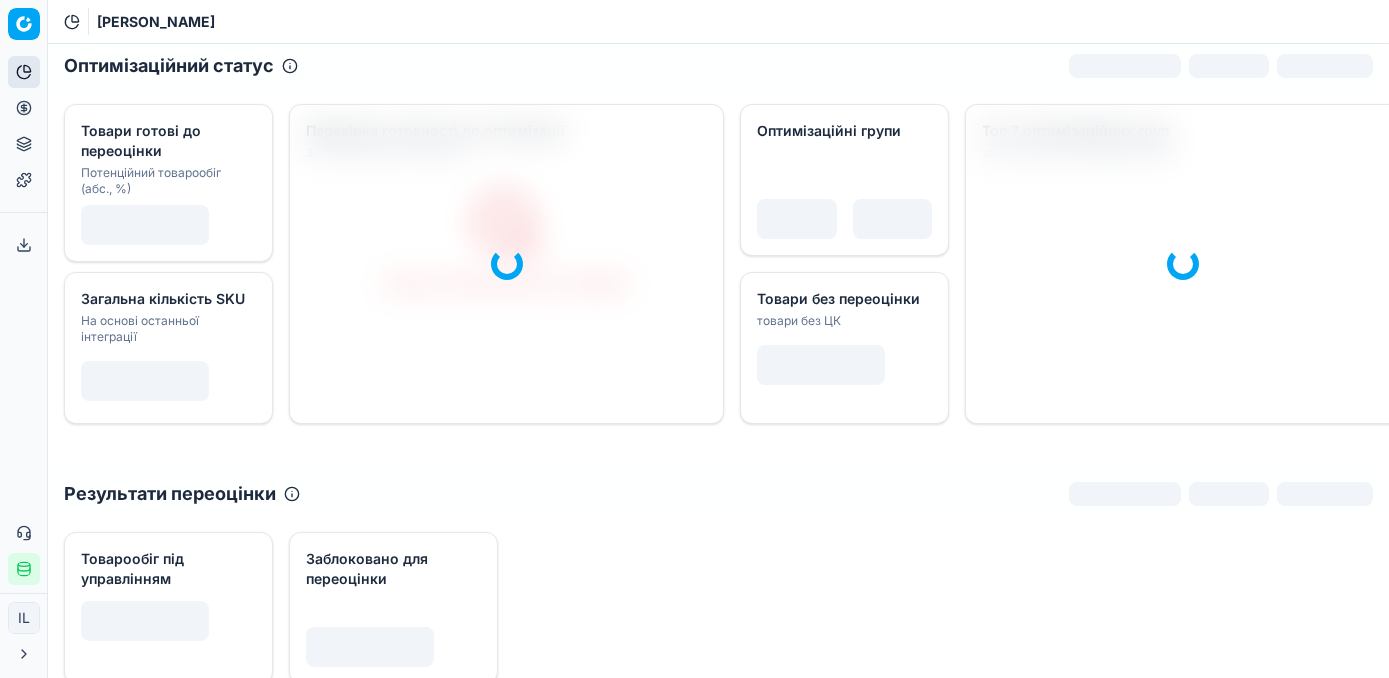 click 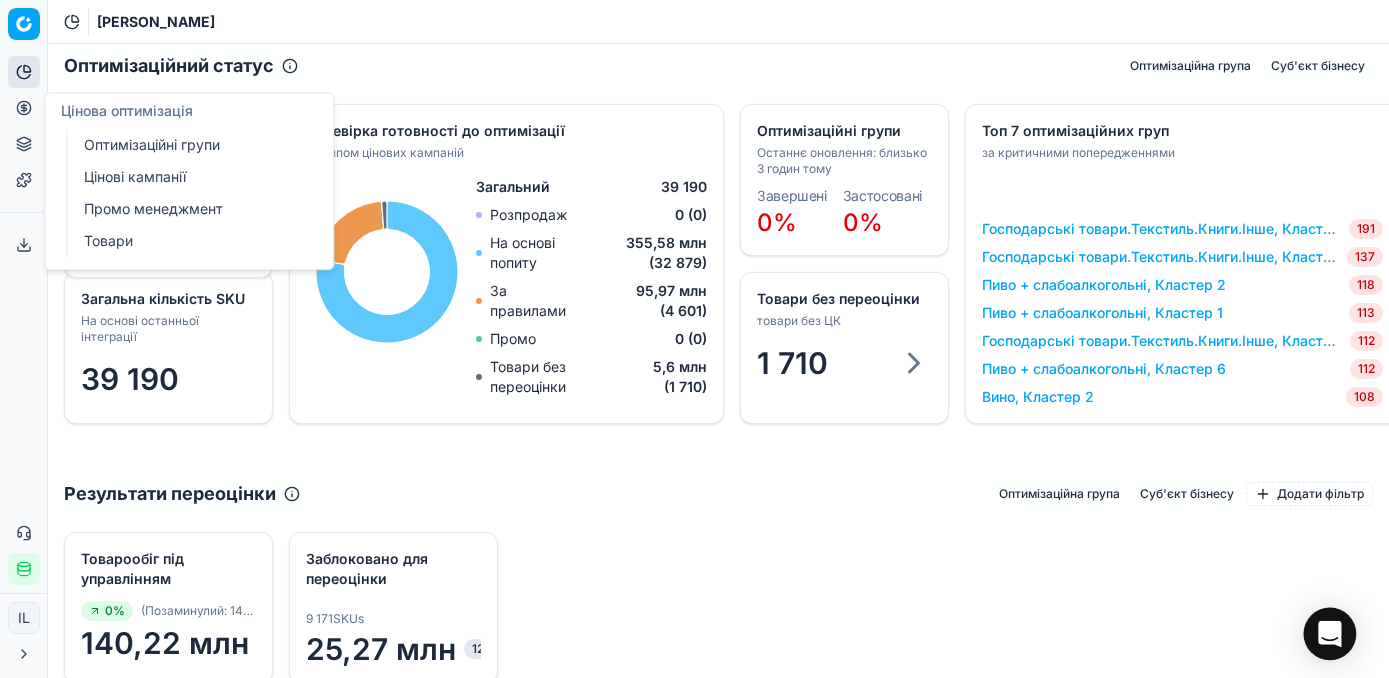 click 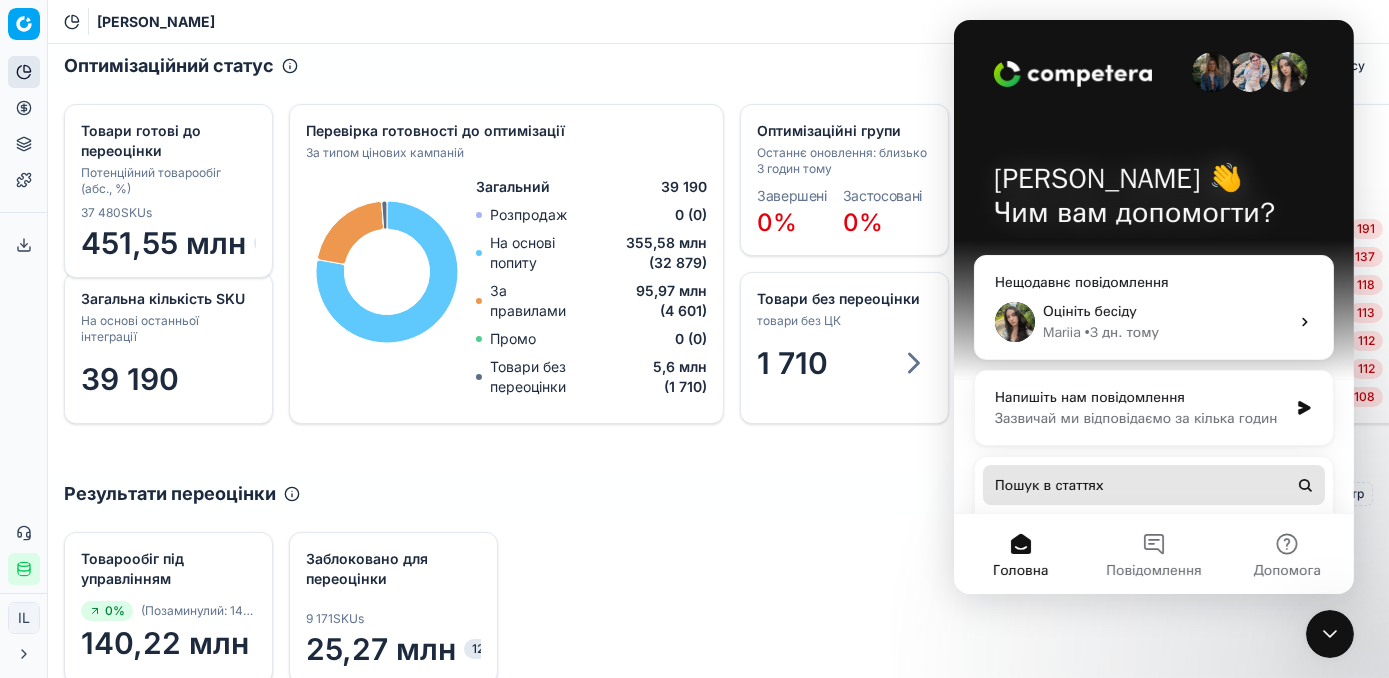 scroll, scrollTop: 0, scrollLeft: 0, axis: both 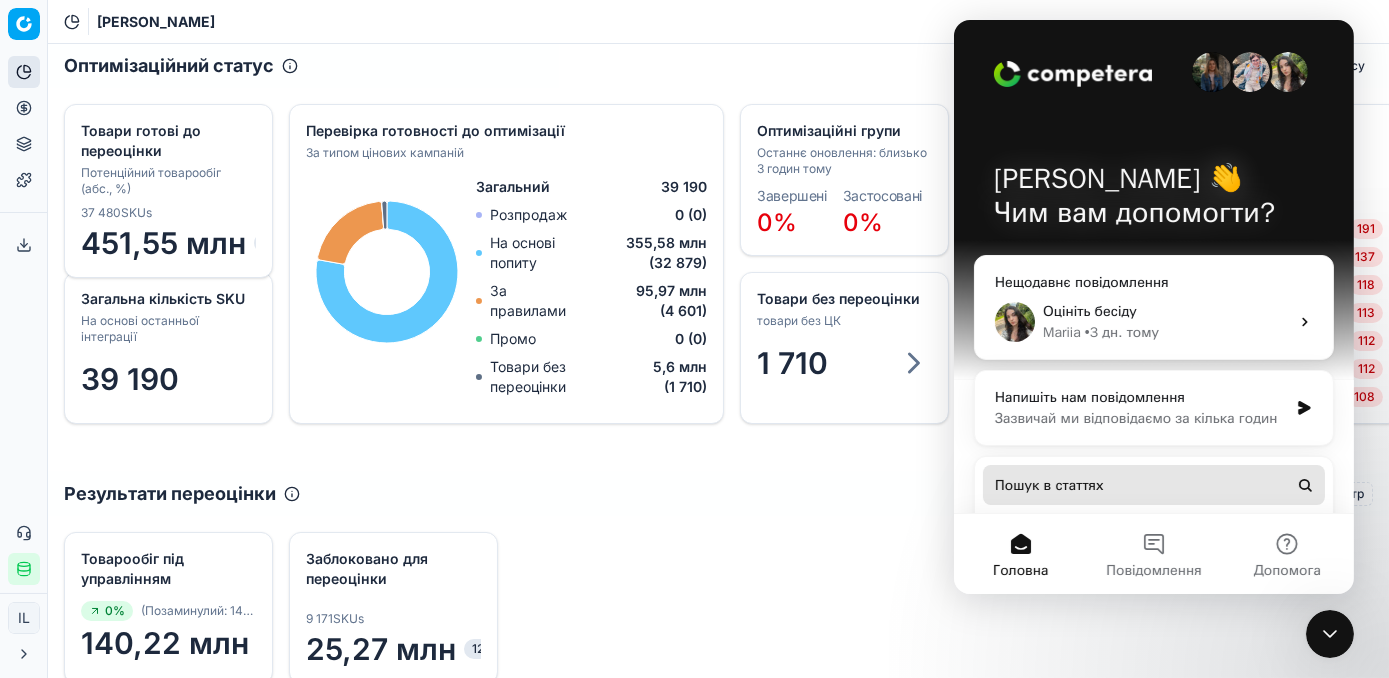 click on "Пошук в статтях" at bounding box center (1048, 485) 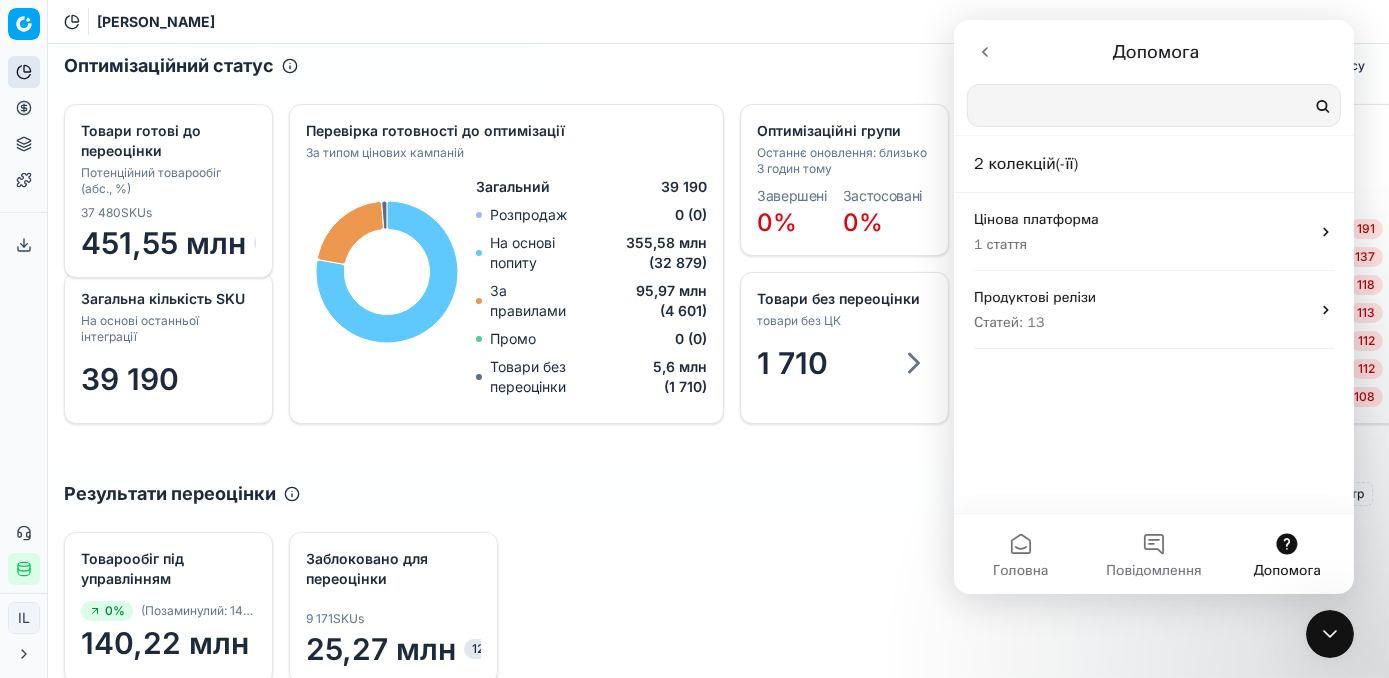 scroll, scrollTop: 0, scrollLeft: 0, axis: both 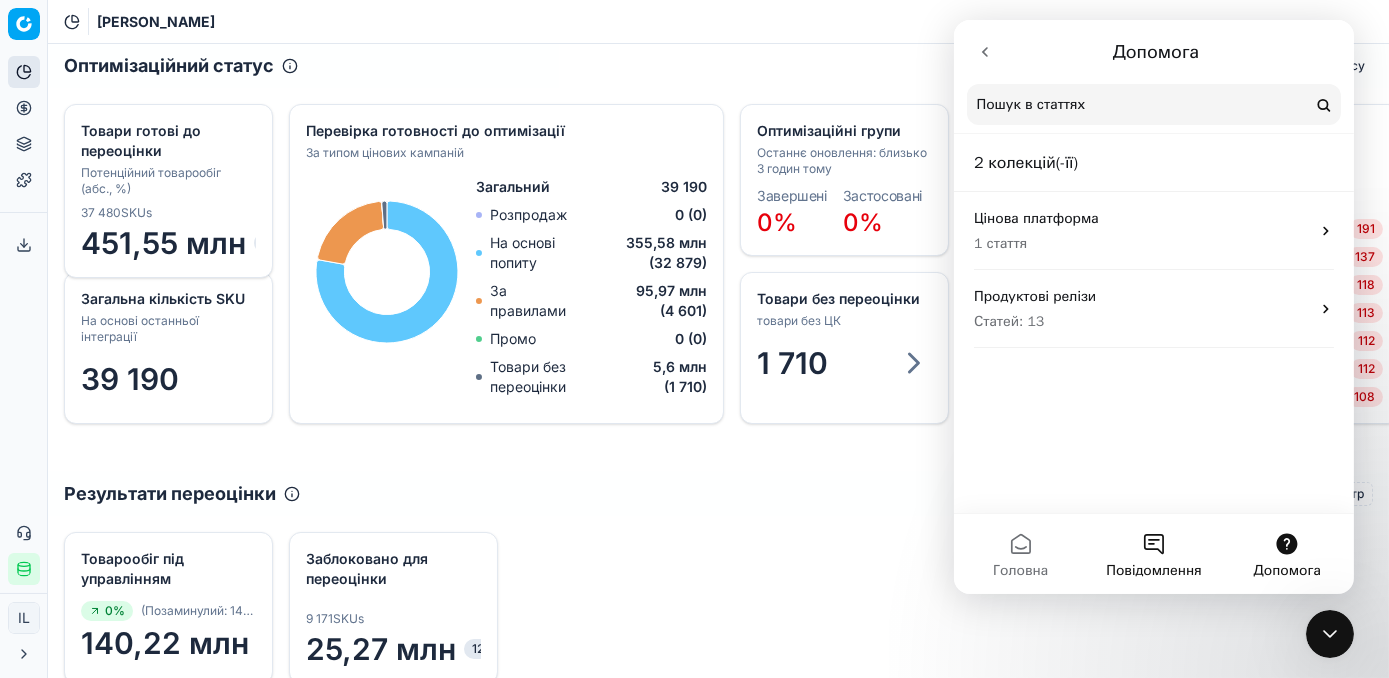 click on "Повідомлення" at bounding box center [1152, 554] 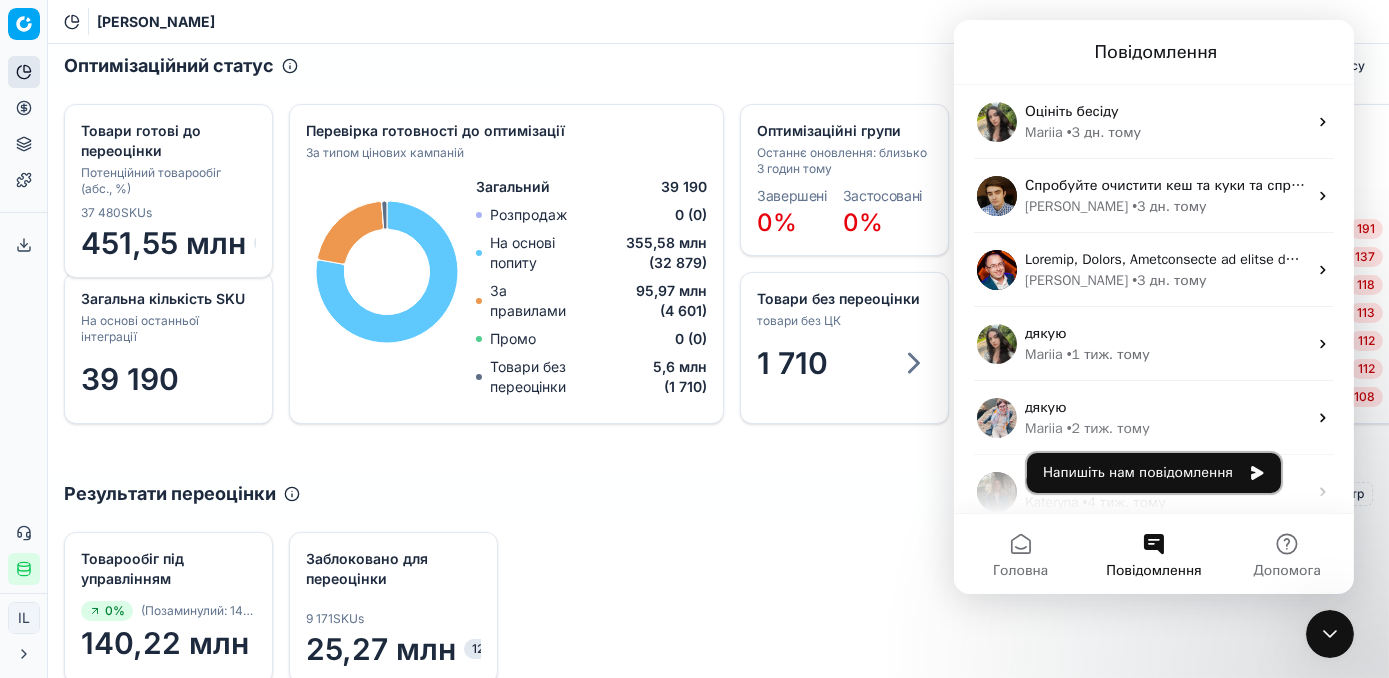 click on "Напишіть нам повідомлення" at bounding box center (1153, 473) 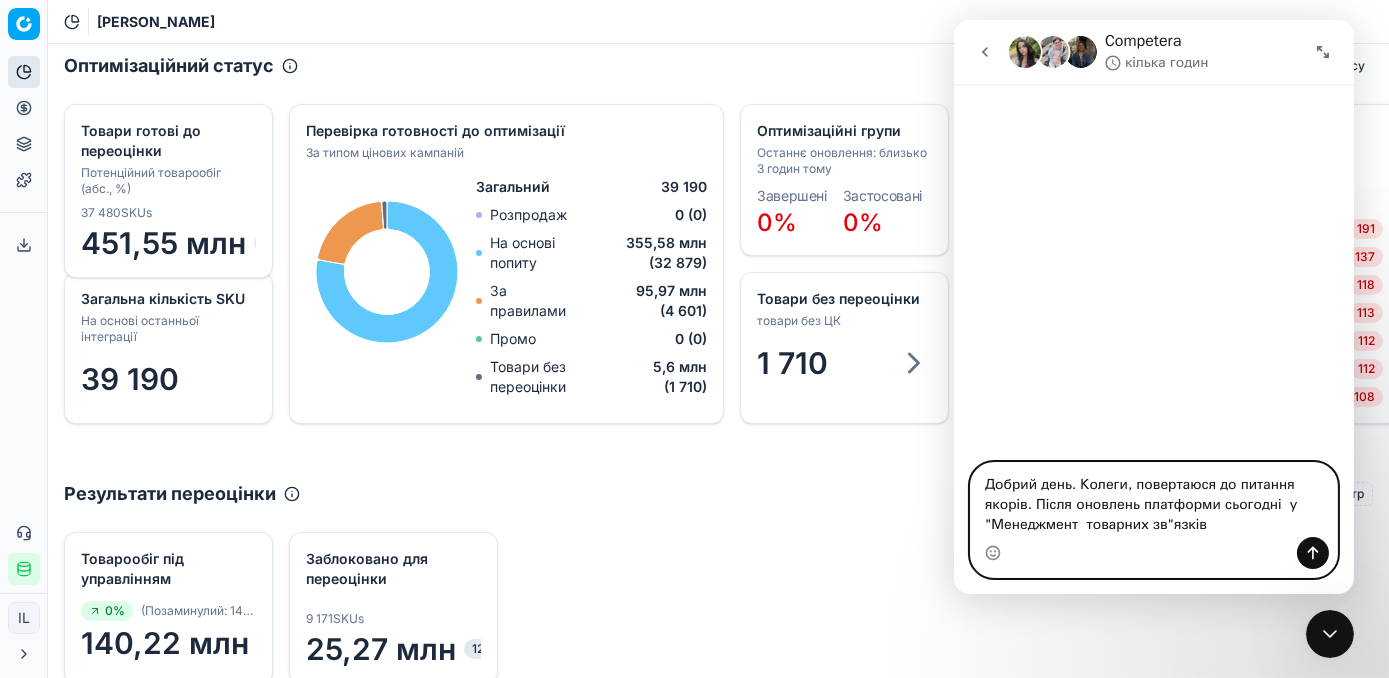 click on "Добрий день. Колеги, повертаюся до питання якорів. Після оновлень платформи сьогодні  у "Менеджмент  товарних зв"язків" at bounding box center (1153, 500) 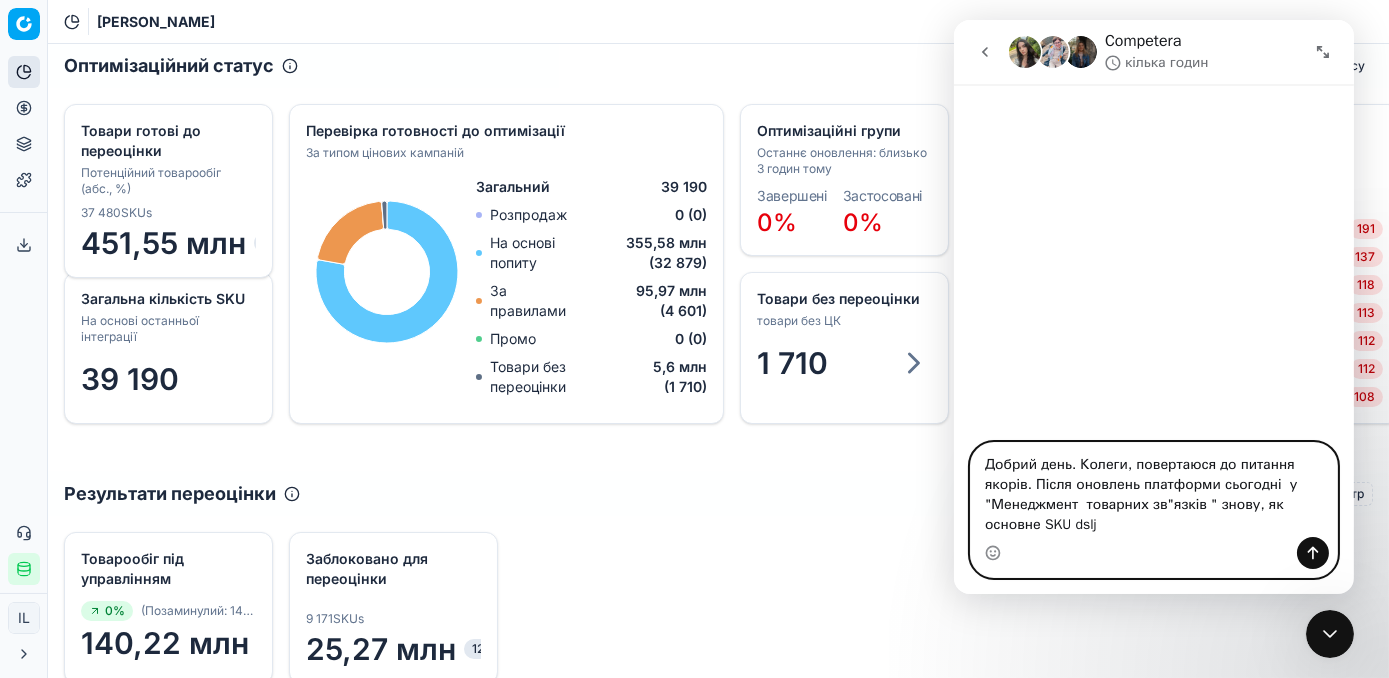click on "Добрий день. Колеги, повертаюся до питання якорів. Після оновлень платформи сьогодні  у "Менеджмент  товарних зв"язків " знову, як основне SKU dslj" at bounding box center [1153, 490] 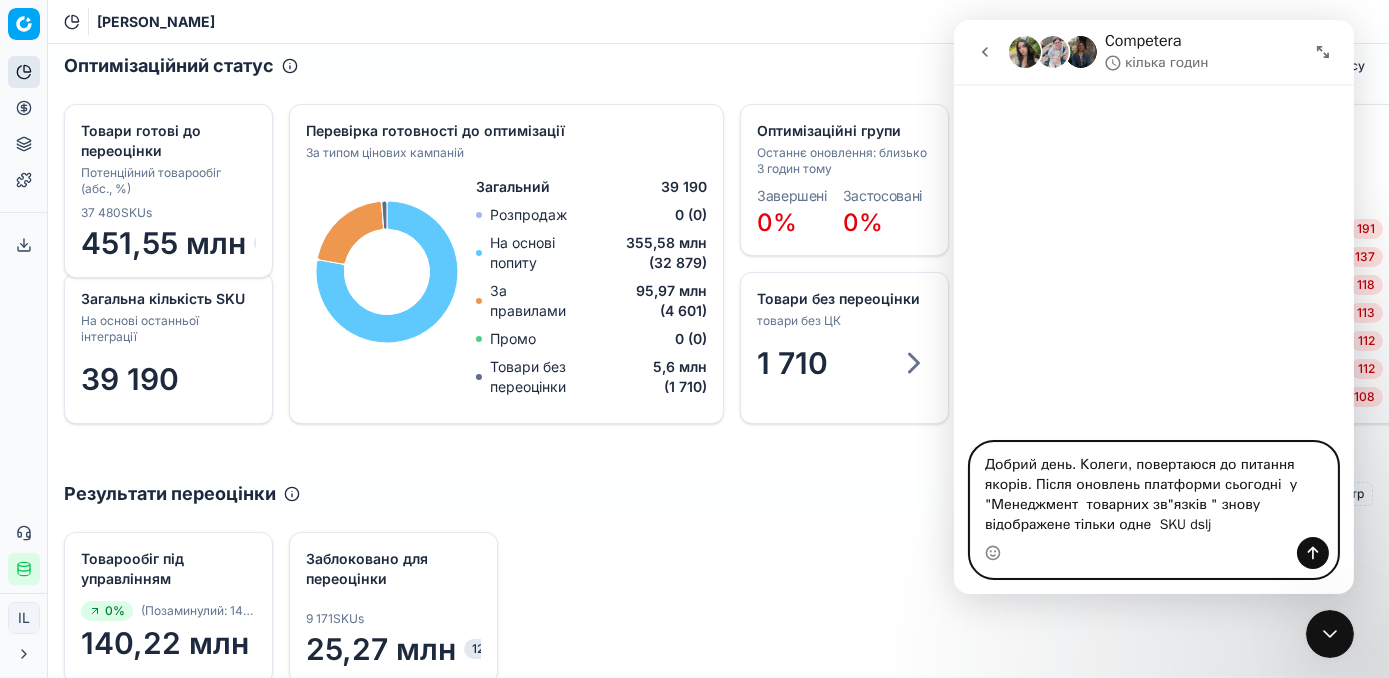 click on "Добрий день. Колеги, повертаюся до питання якорів. Після оновлень платформи сьогодні  у "Менеджмент  товарних зв"язків " знову відображене тільки одне  SKU dslj" at bounding box center [1153, 490] 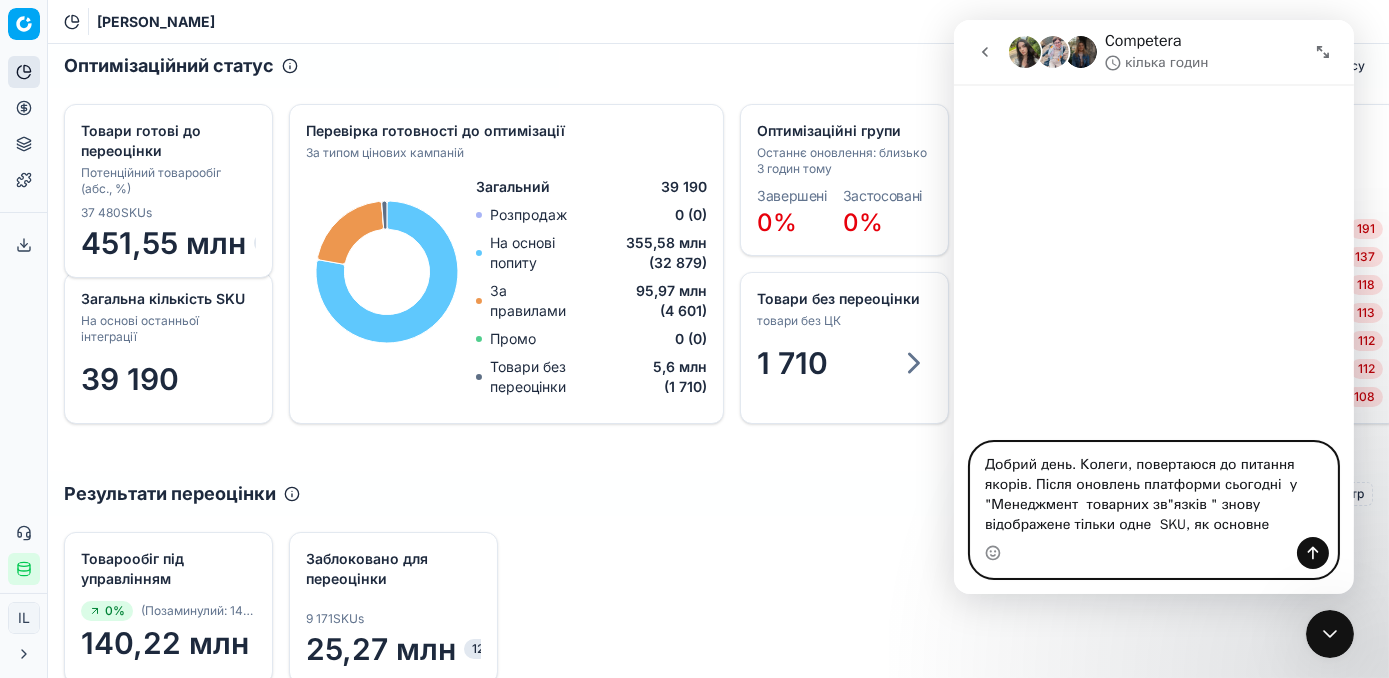 type on "Добрий день. Колеги, повертаюся до питання якорів. Після оновлень платформи сьогодні  у "Менеджмент  товарних зв"язків " знову відображене тільки одне  SKU, як основне" 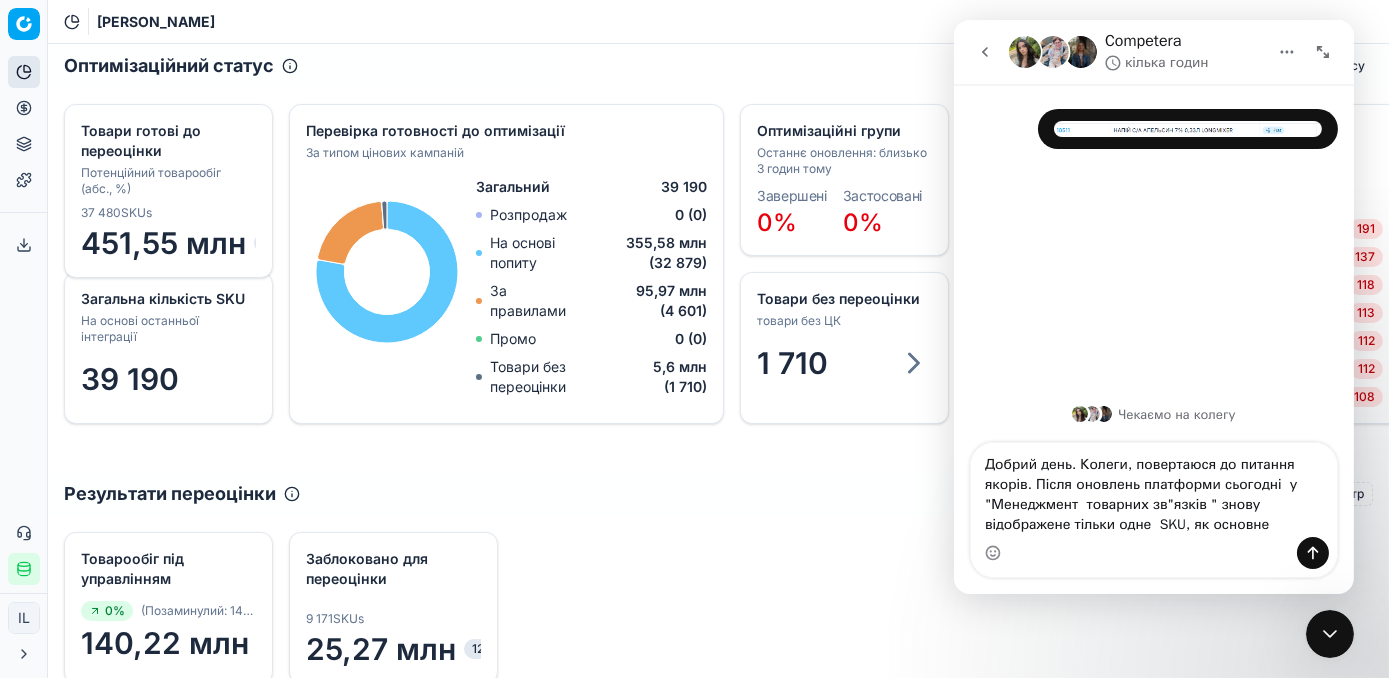 click on "Добрий день. Колеги, повертаюся до питання якорів. Після оновлень платформи сьогодні  у "Менеджмент  товарних зв"язків " знову відображене тільки одне  SKU, як основне" at bounding box center (1153, 490) 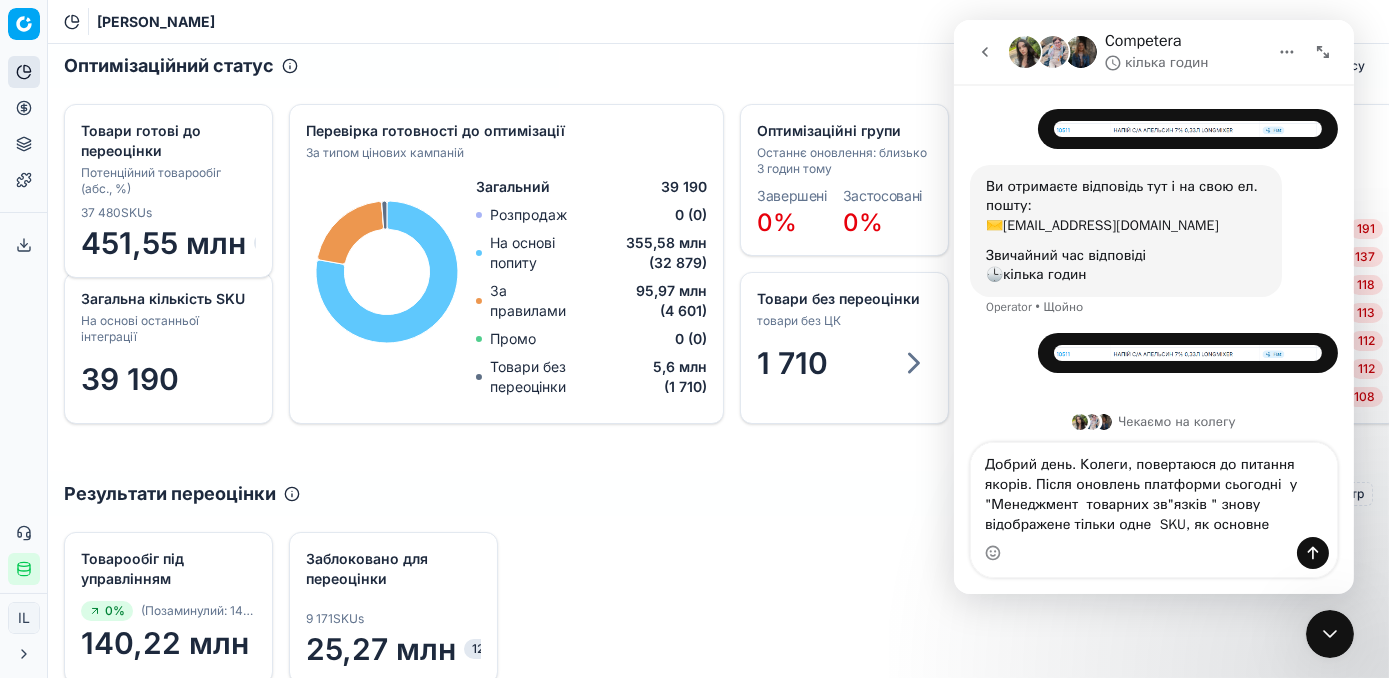 scroll, scrollTop: 6, scrollLeft: 0, axis: vertical 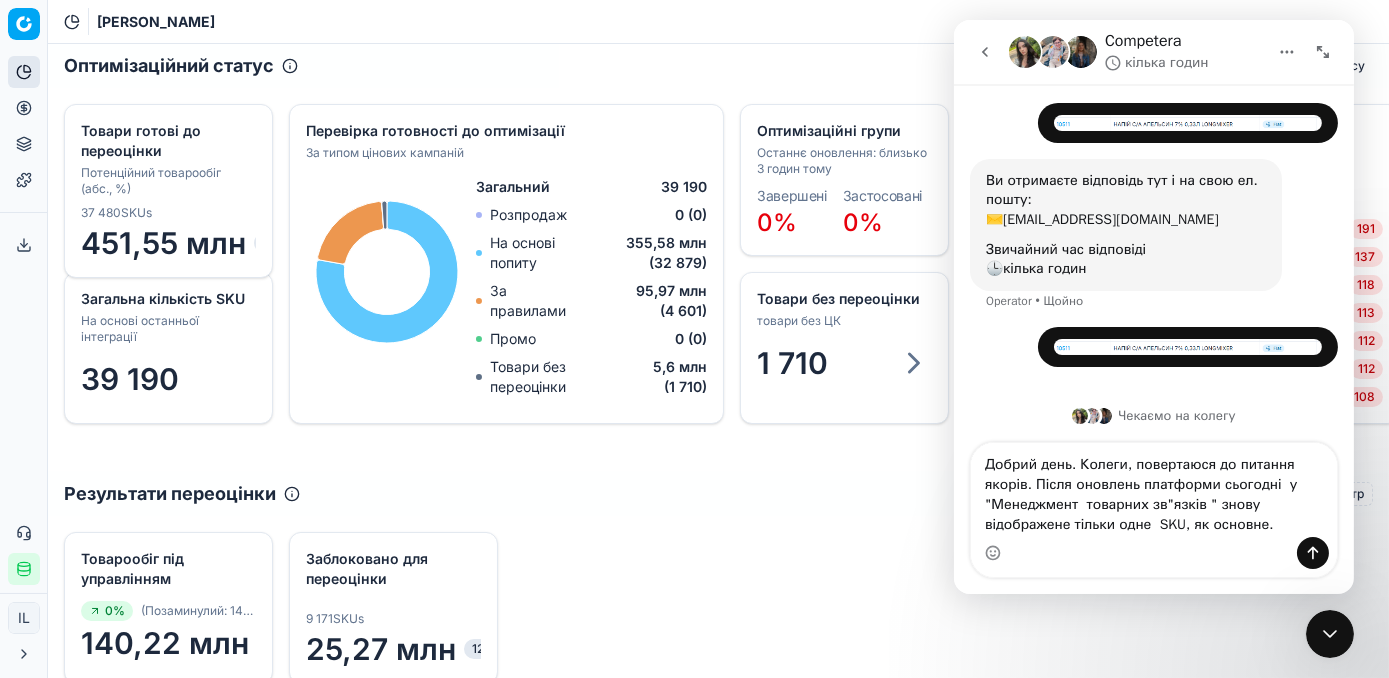 type on "Добрий день. Колеги, повертаюся до питання якорів. Після оновлень платформи сьогодні  у "Менеджмент  товарних зв"язків " знову відображене тільки одне  SKU, як основне." 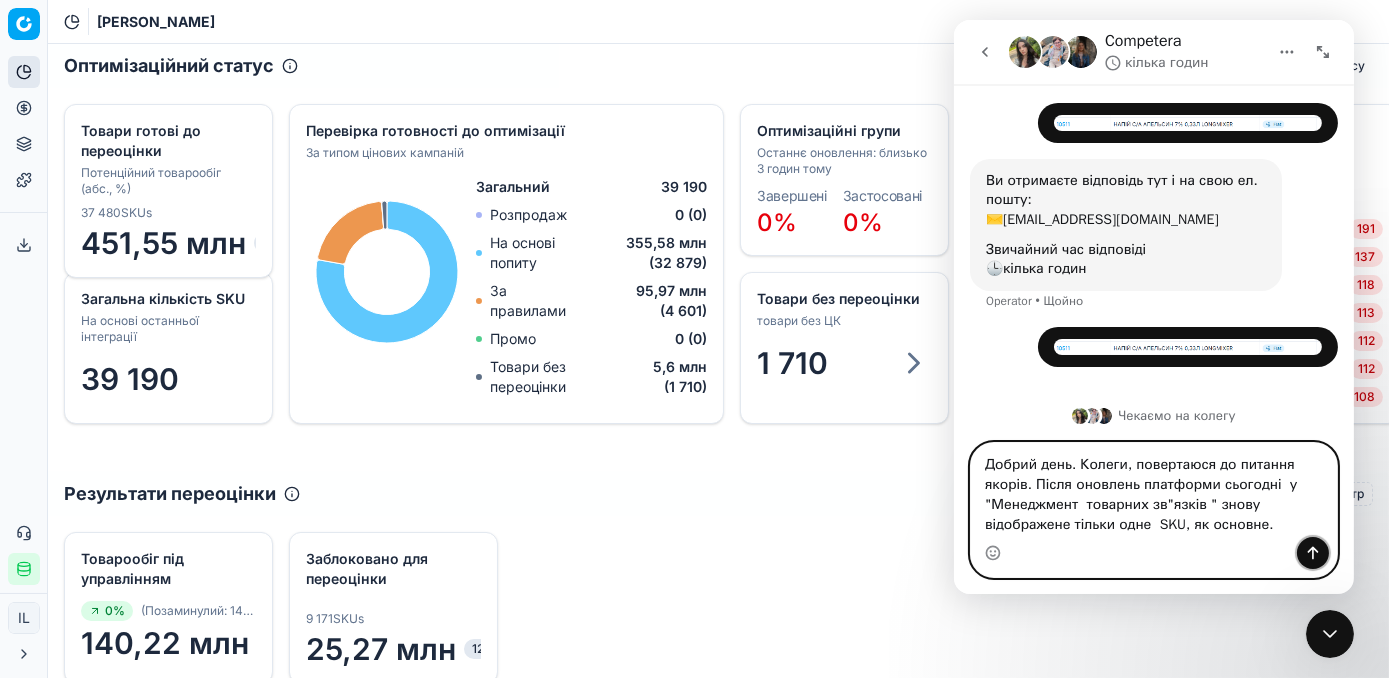 click 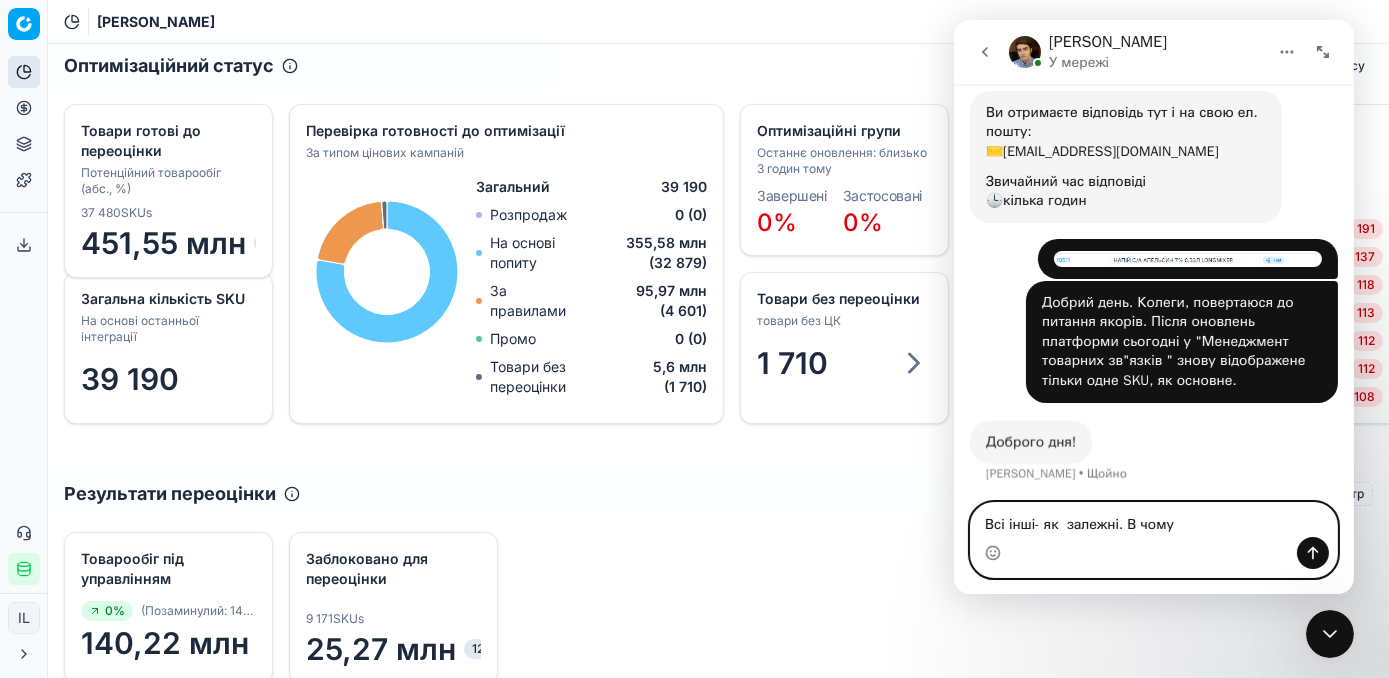 scroll, scrollTop: 73, scrollLeft: 0, axis: vertical 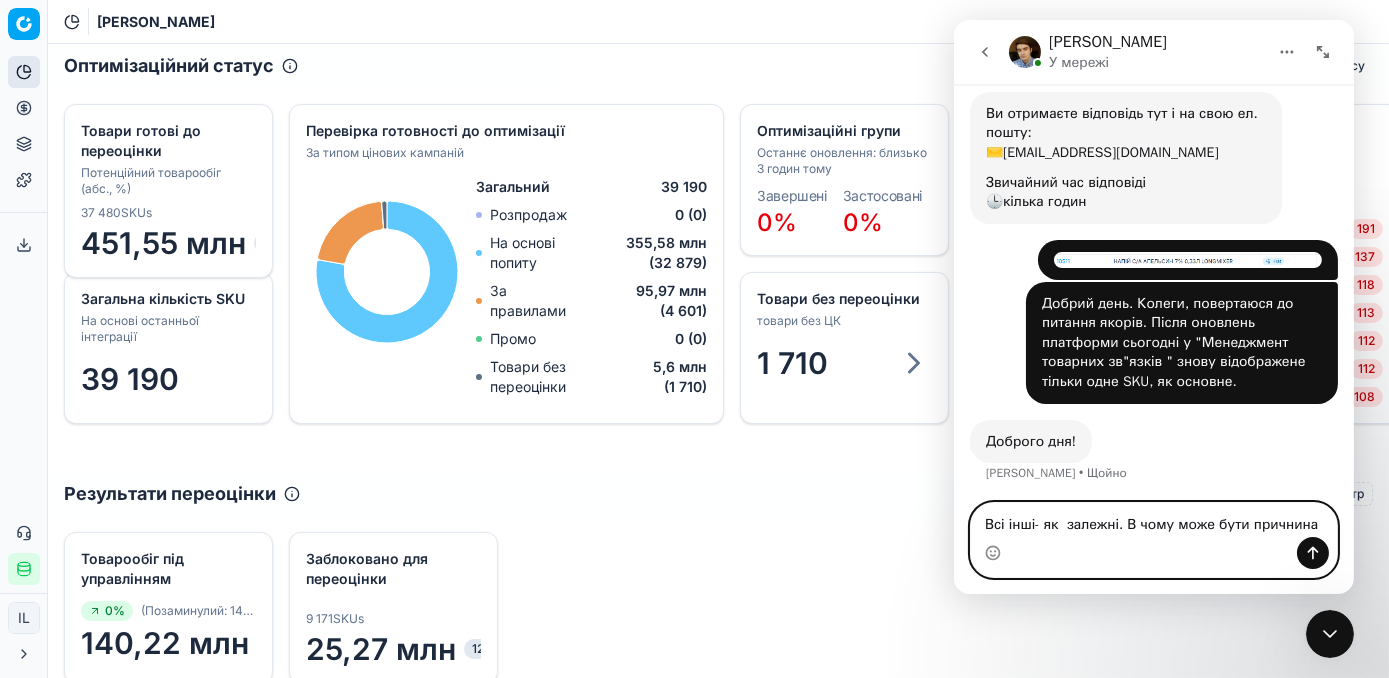 type on "Всі інші- як  залежні. В чому може бути причнина" 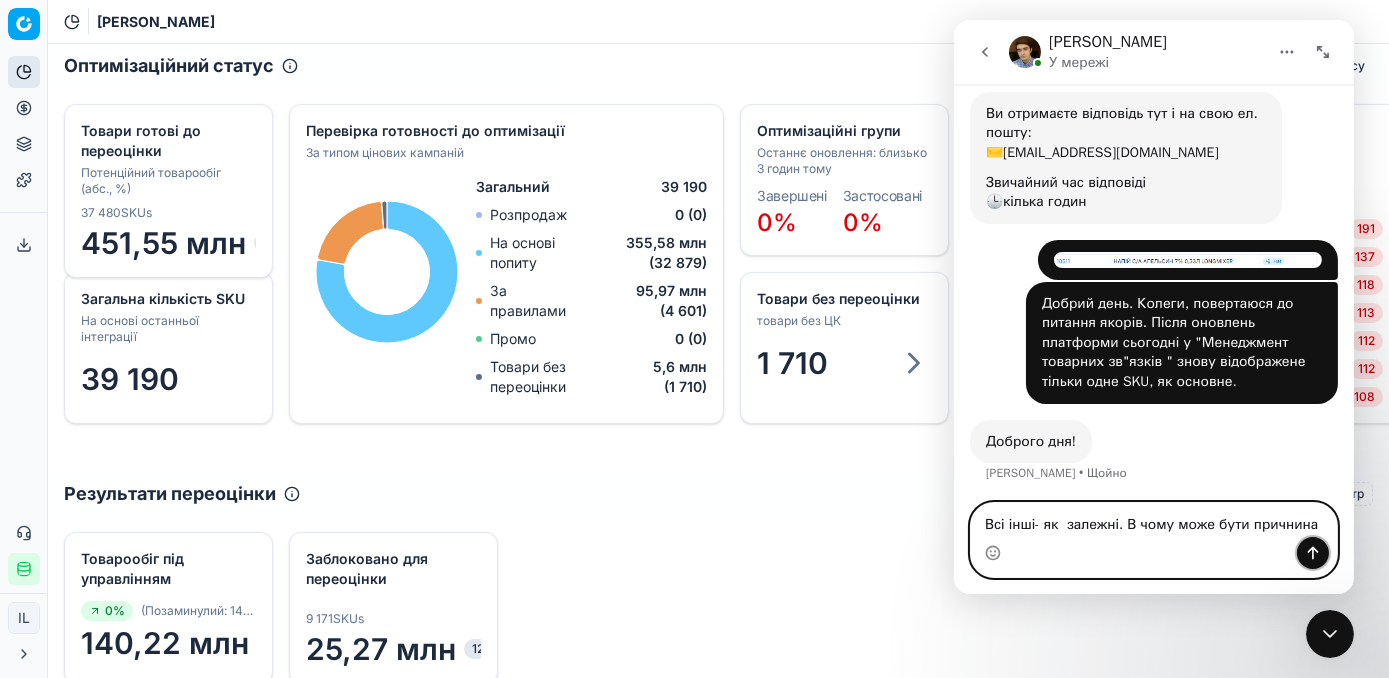 click 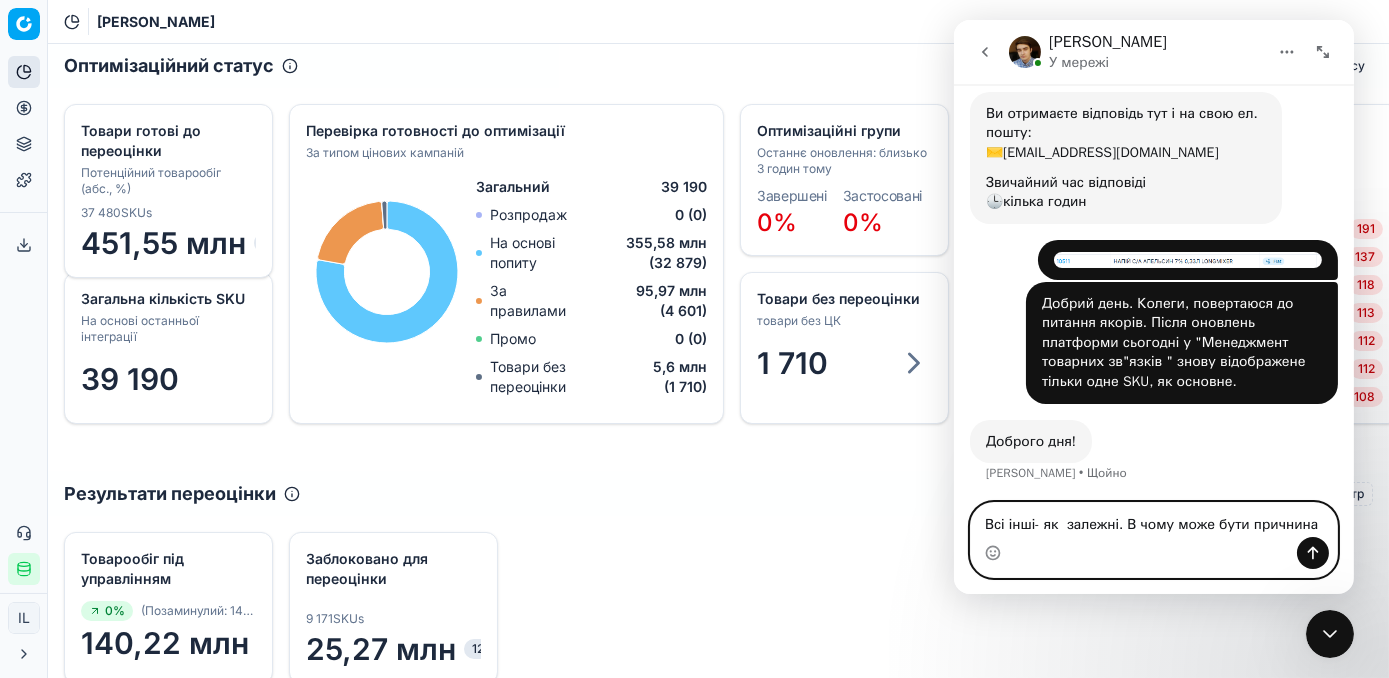 type 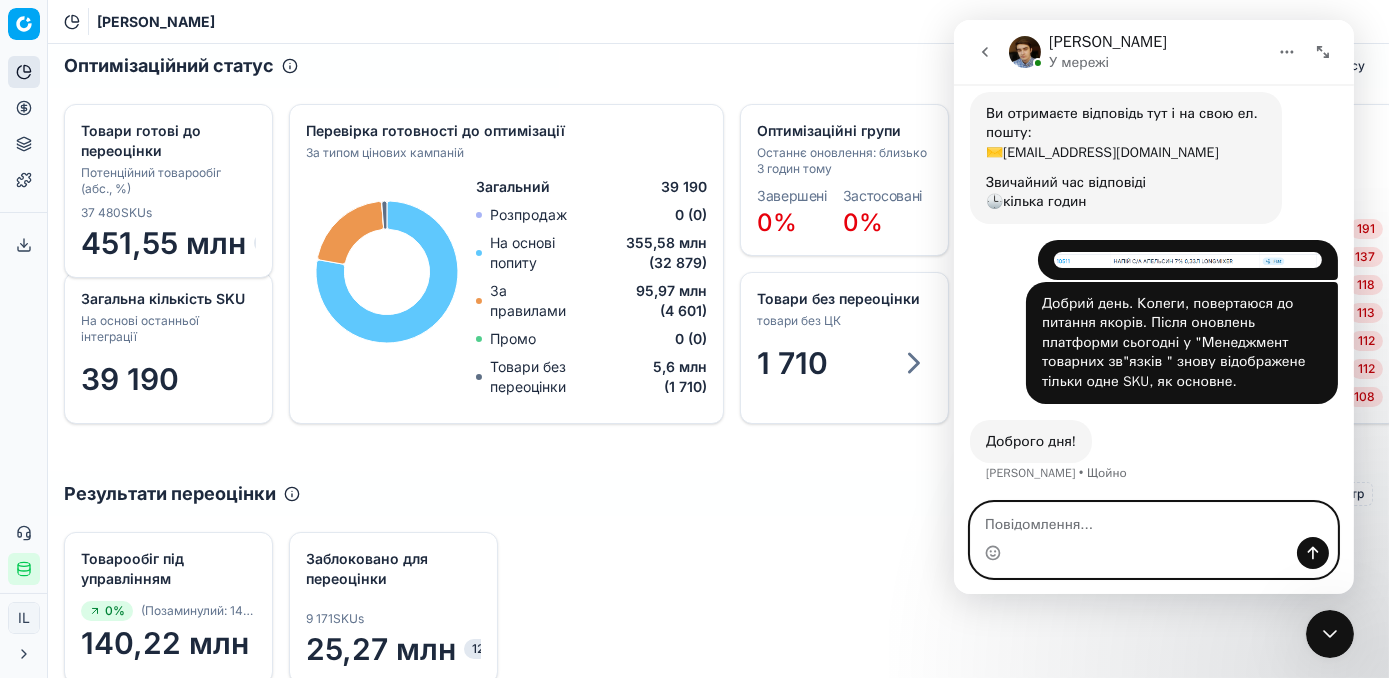 scroll, scrollTop: 152, scrollLeft: 0, axis: vertical 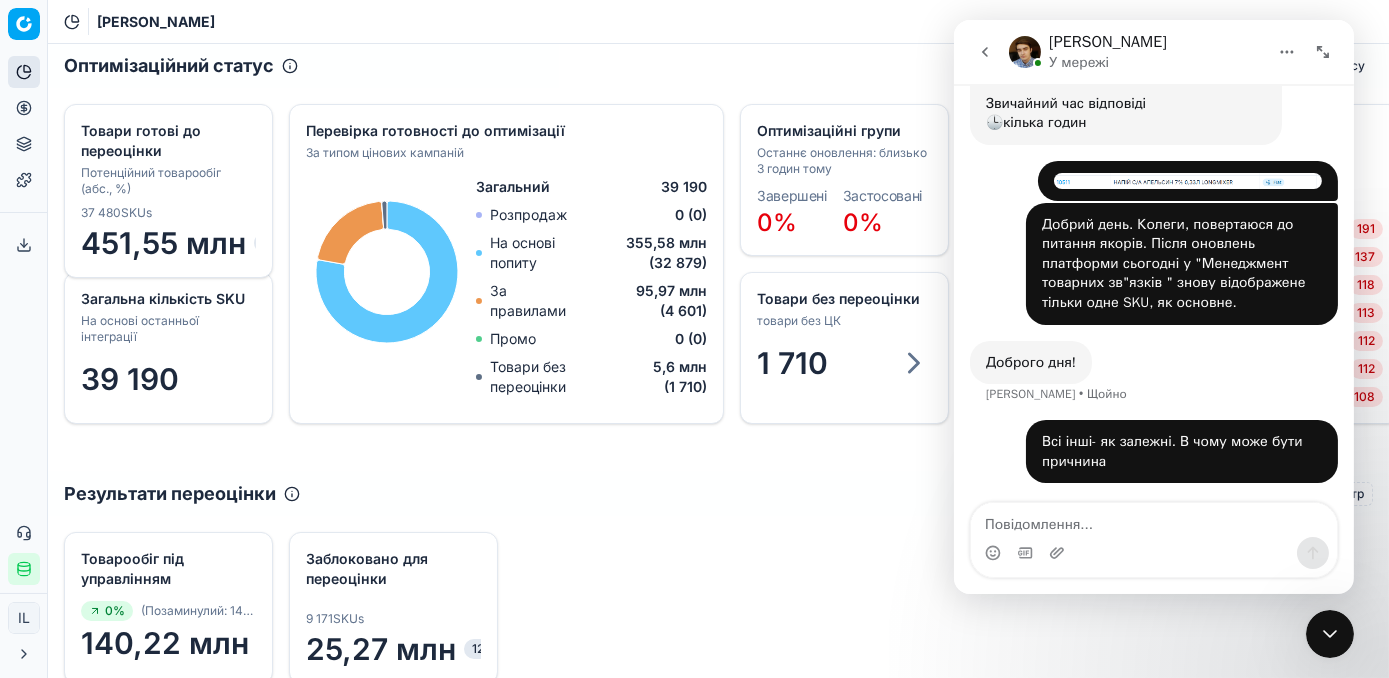 drag, startPoint x: 1158, startPoint y: 462, endPoint x: 1003, endPoint y: 453, distance: 155.26108 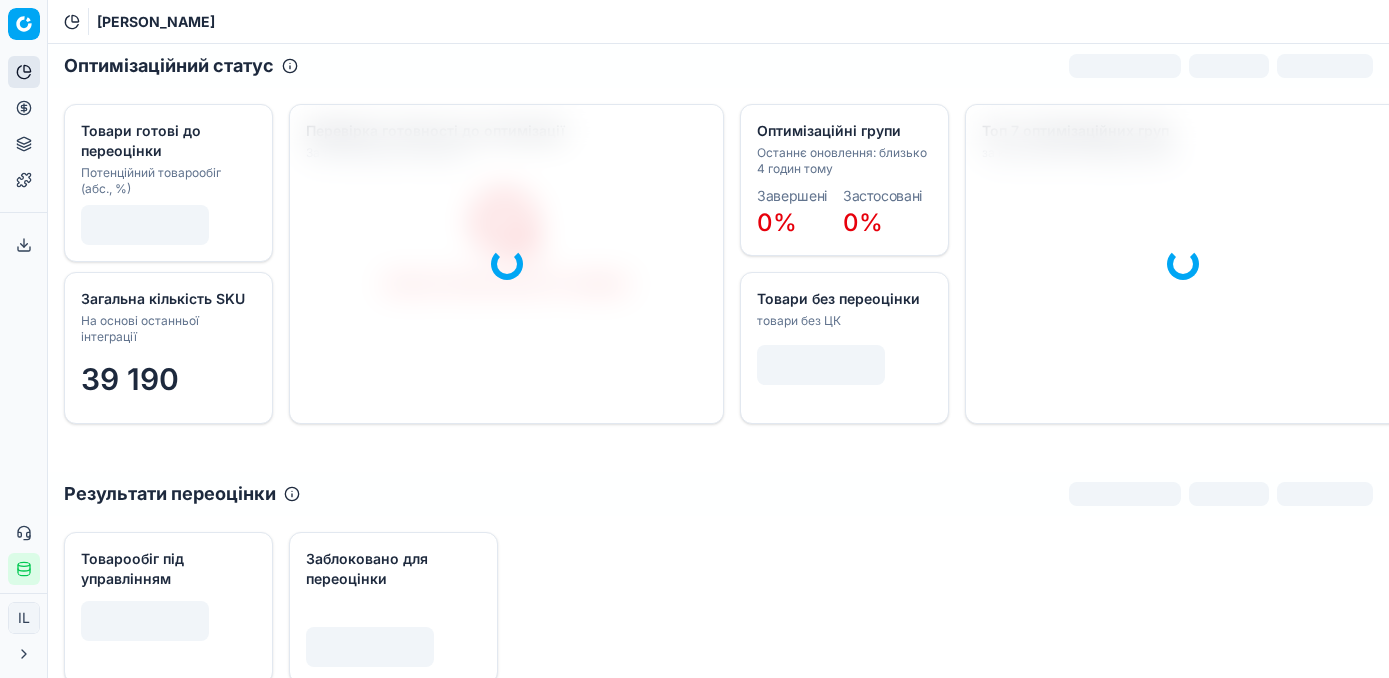 scroll, scrollTop: 0, scrollLeft: 0, axis: both 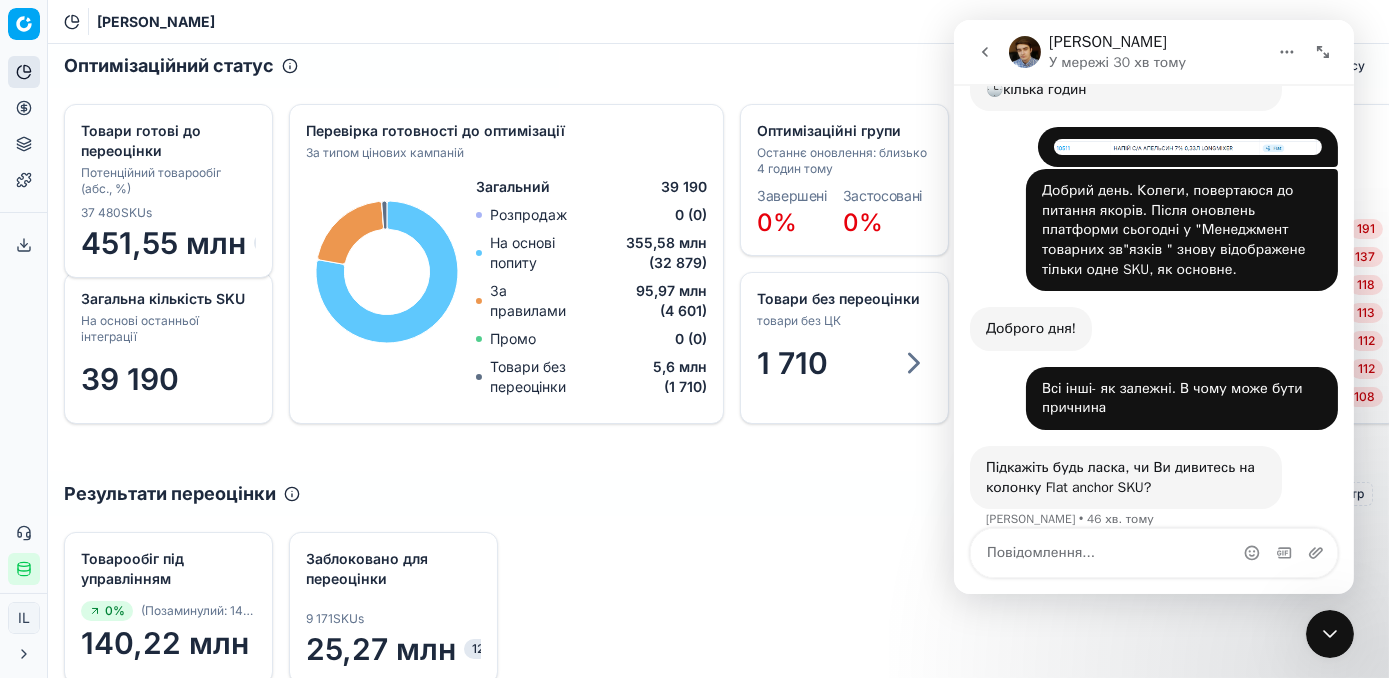 click at bounding box center (1153, 553) 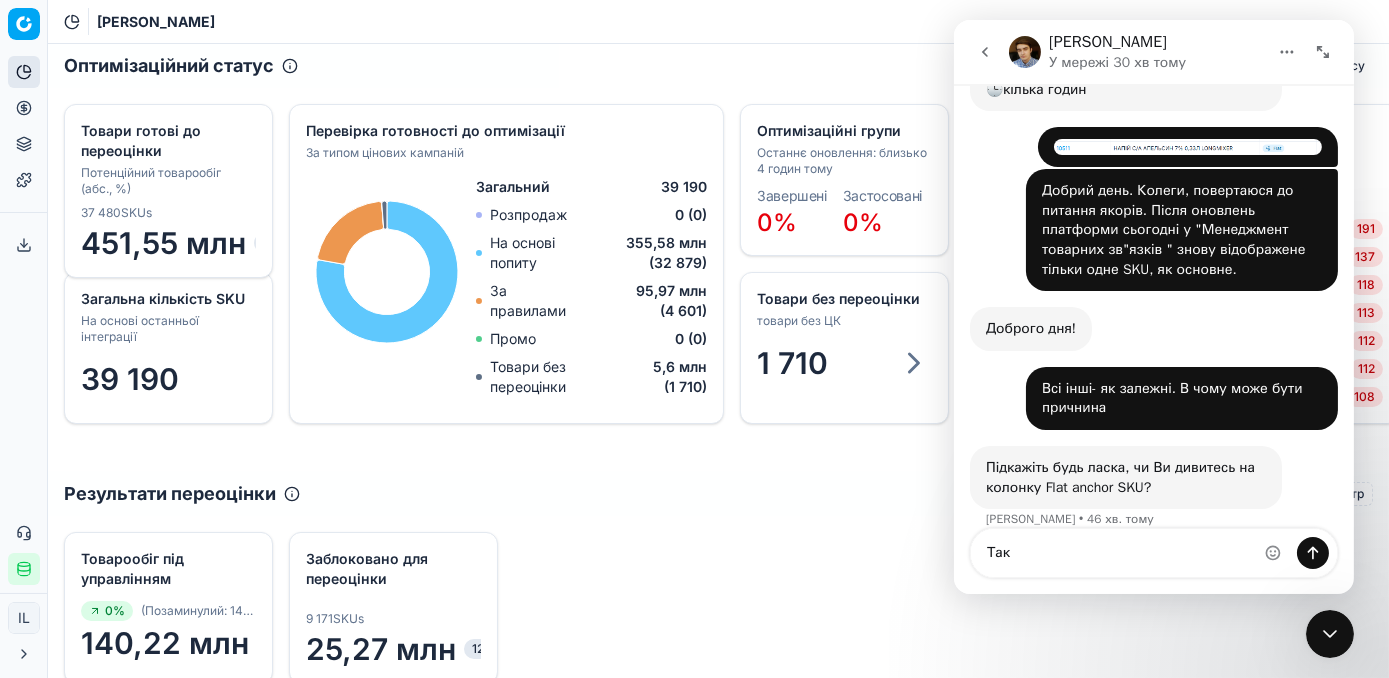 type on "Так" 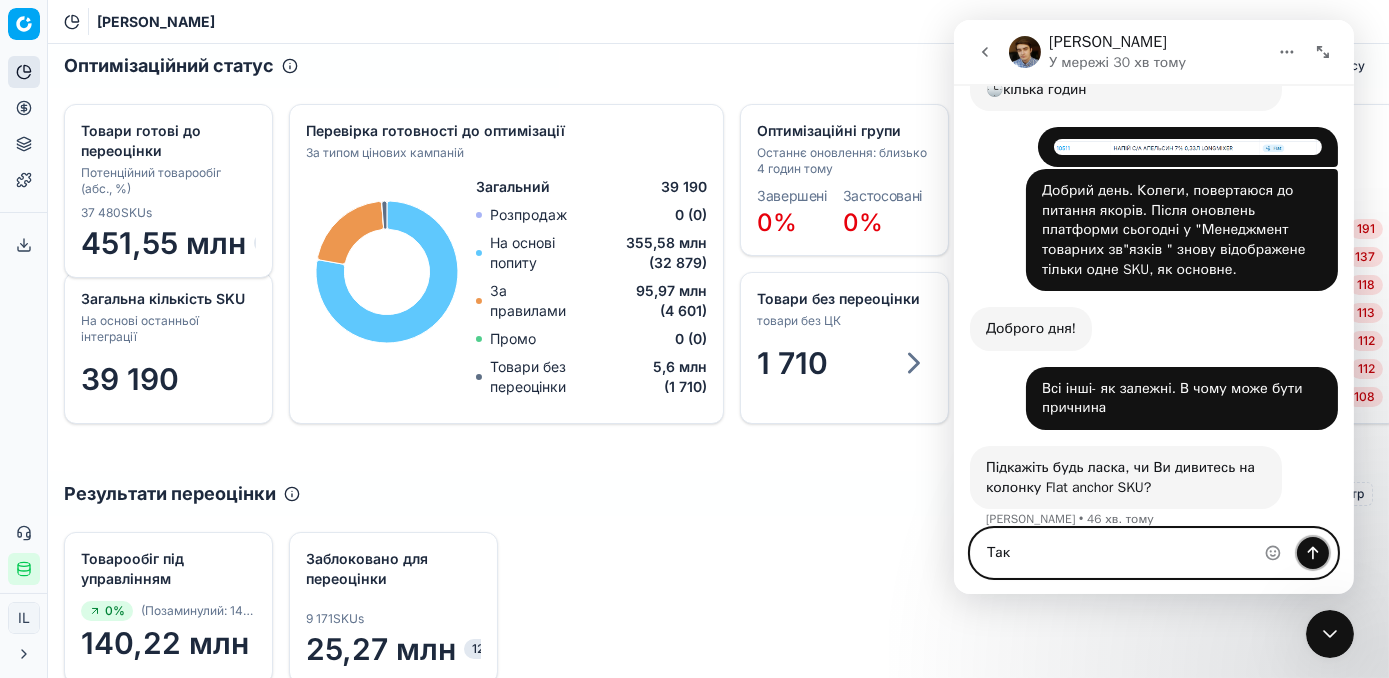 click 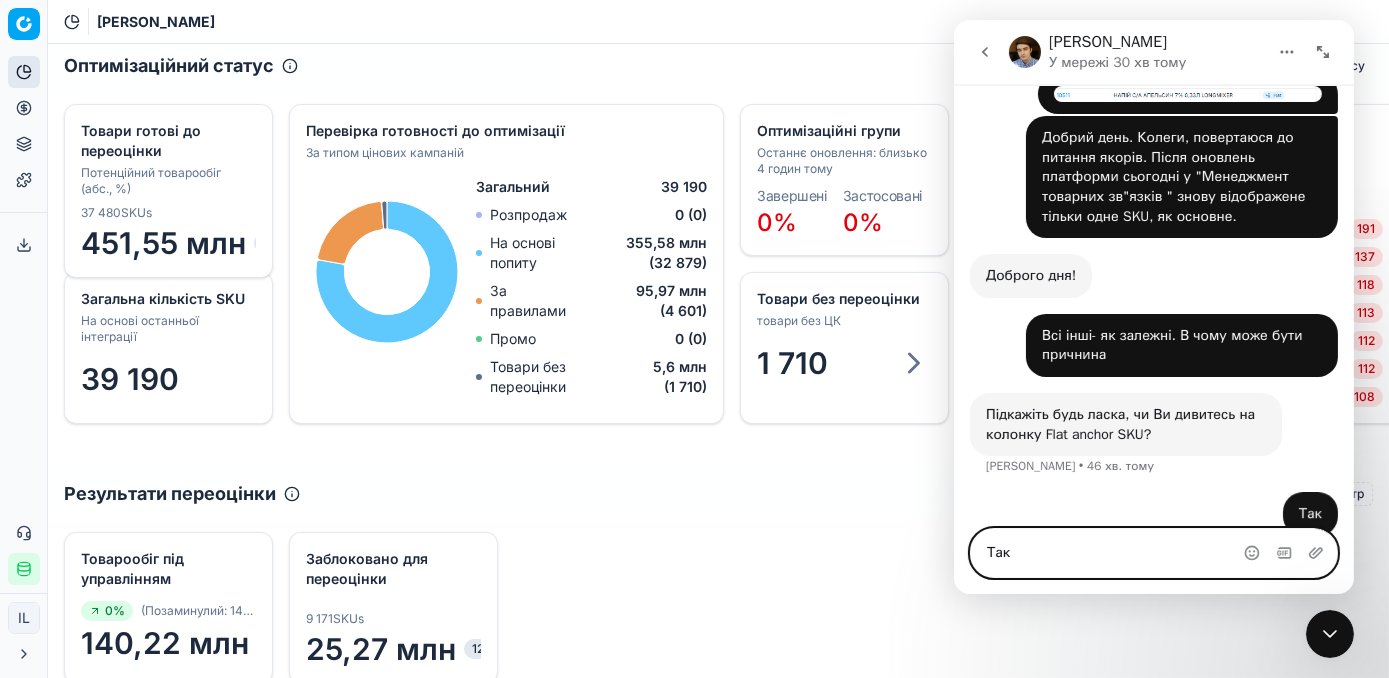 scroll, scrollTop: 265, scrollLeft: 0, axis: vertical 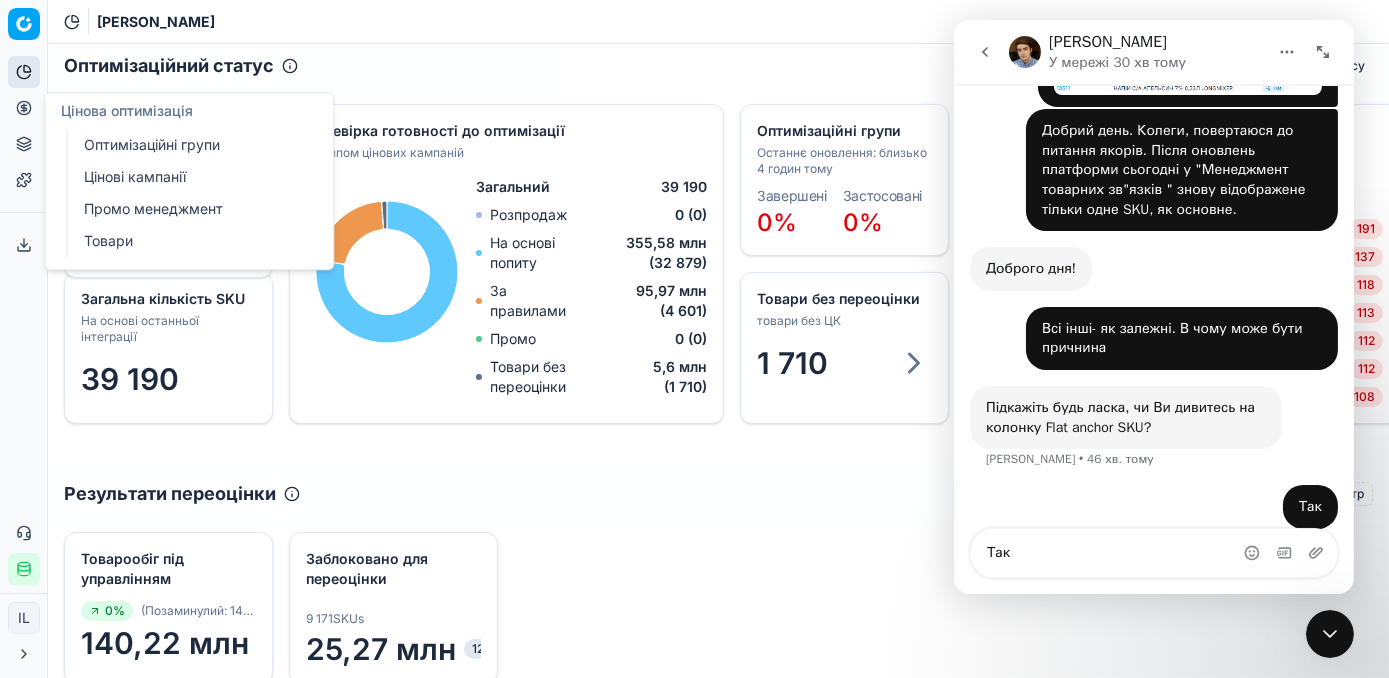 click 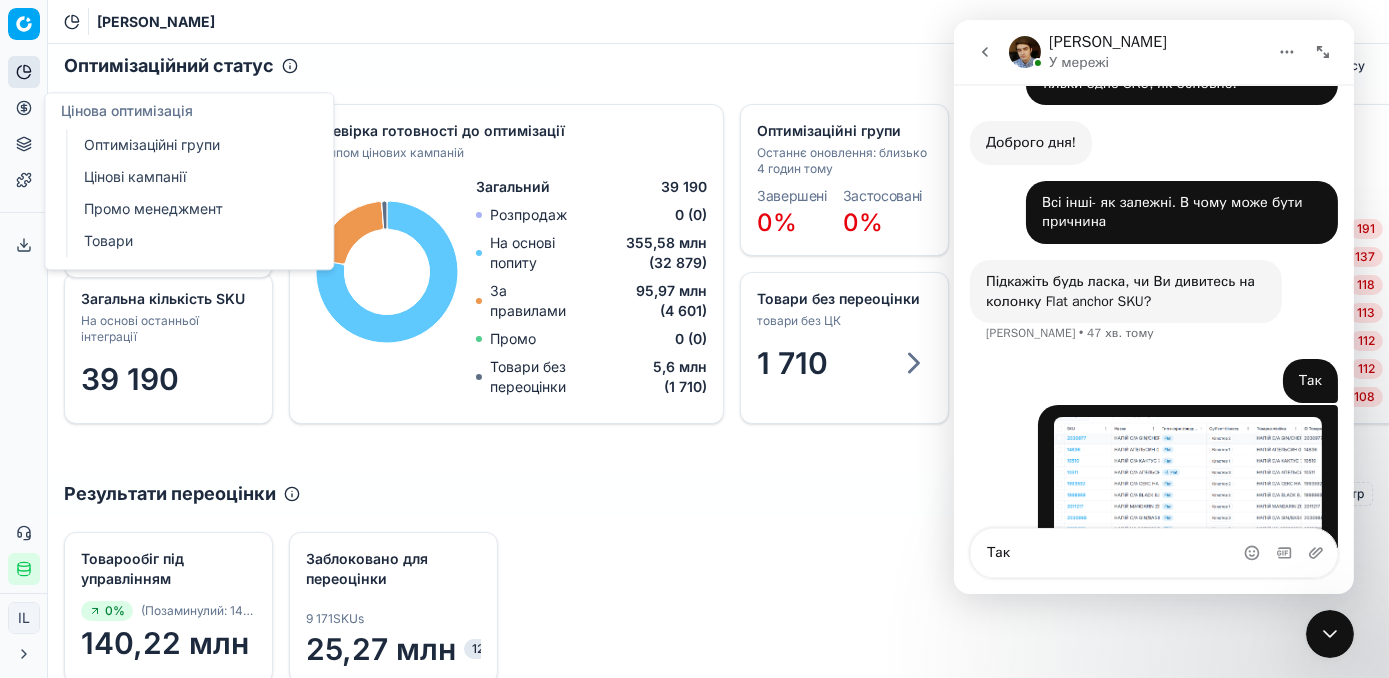 scroll, scrollTop: 461, scrollLeft: 0, axis: vertical 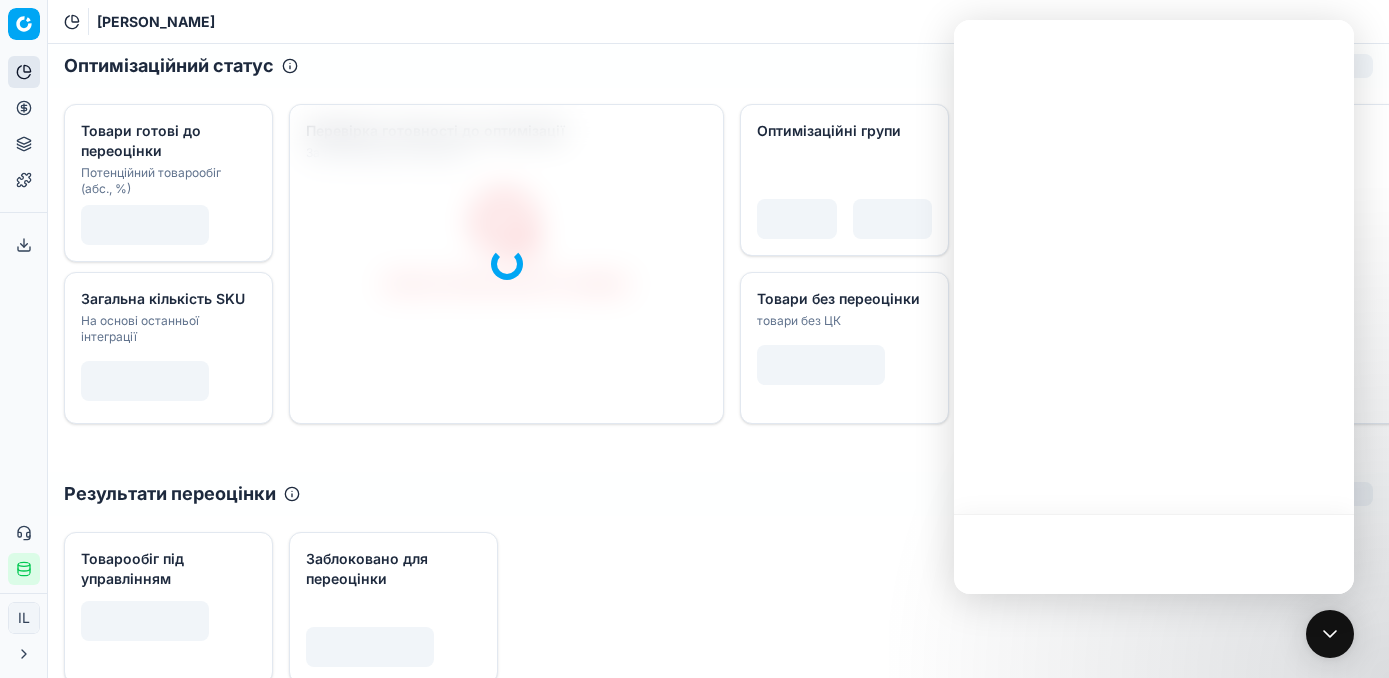 click on "Асортимент продукції" at bounding box center [24, 144] 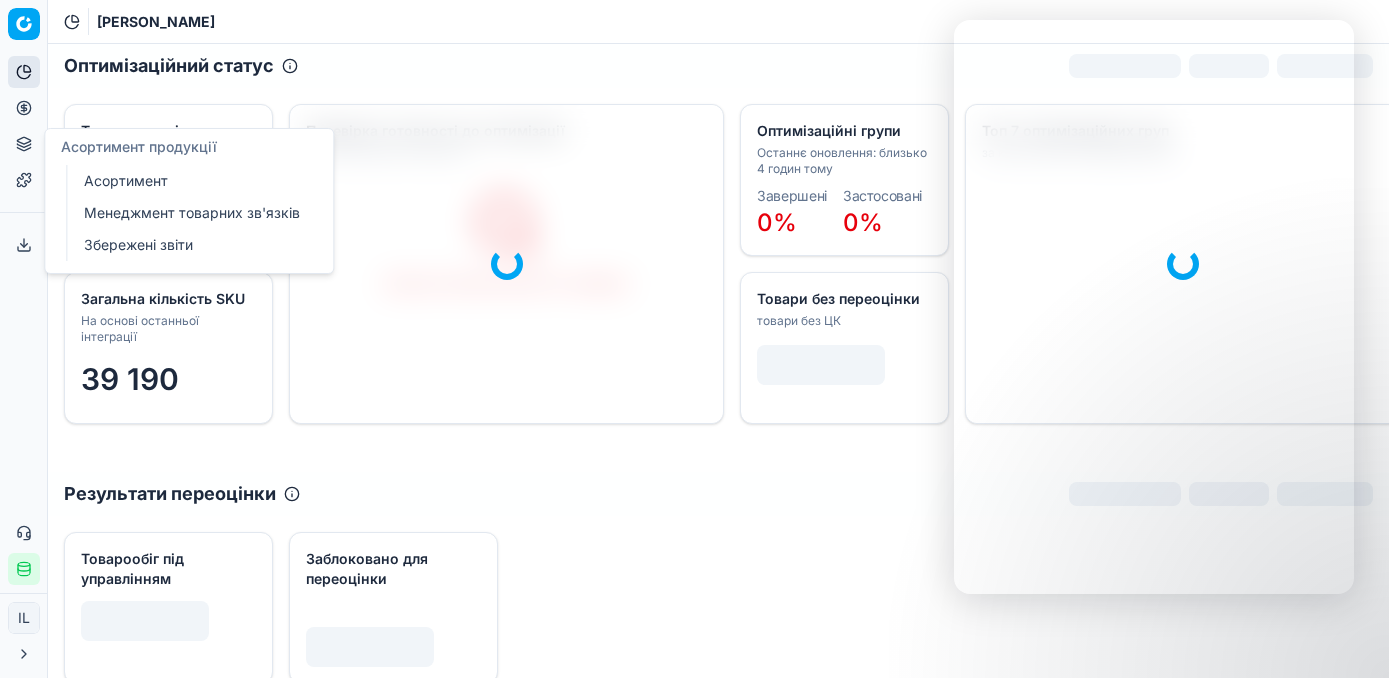 scroll, scrollTop: 0, scrollLeft: 0, axis: both 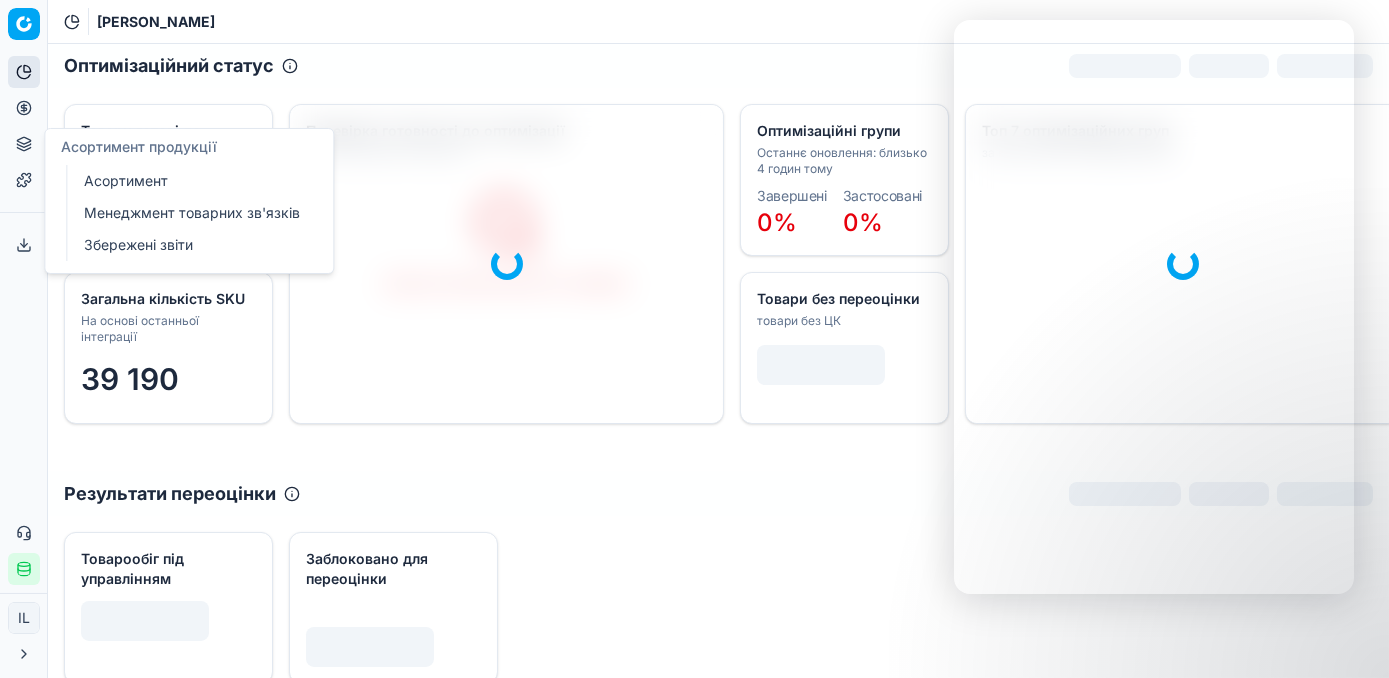 drag, startPoint x: 34, startPoint y: 144, endPoint x: 156, endPoint y: 222, distance: 144.80331 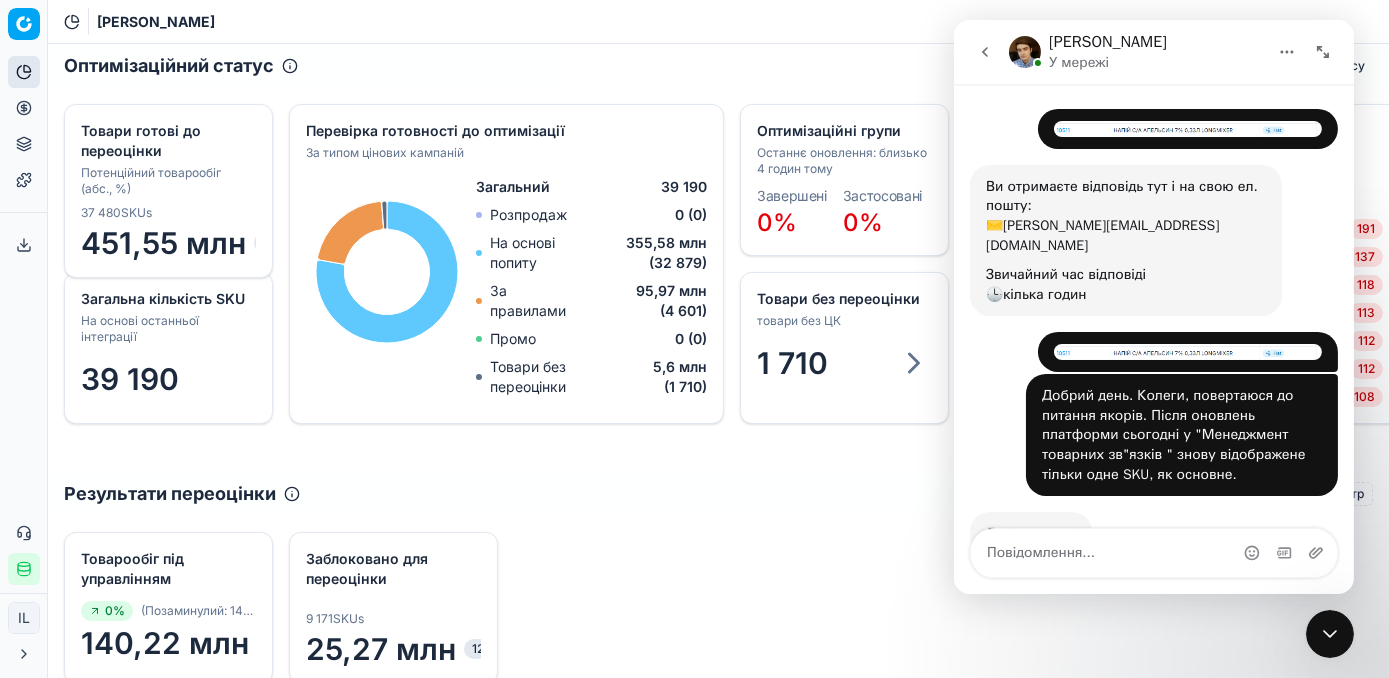 scroll, scrollTop: 0, scrollLeft: 0, axis: both 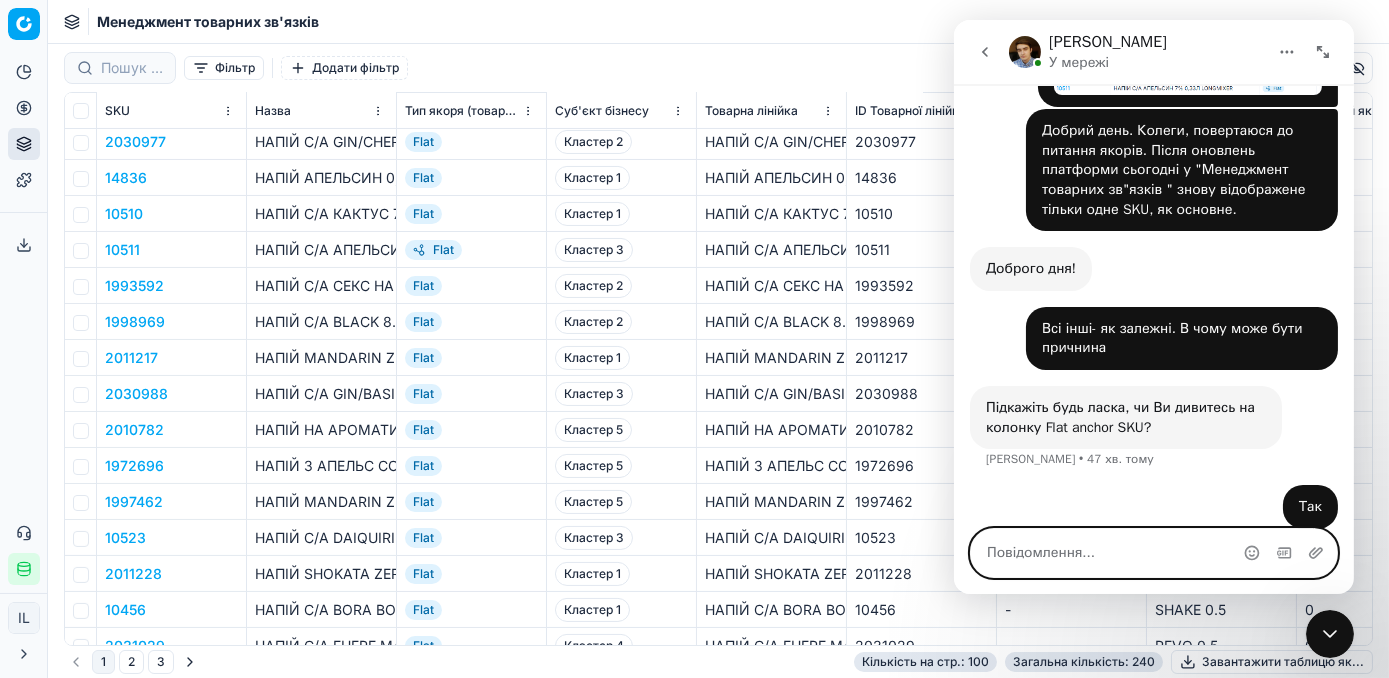 click at bounding box center [1153, 553] 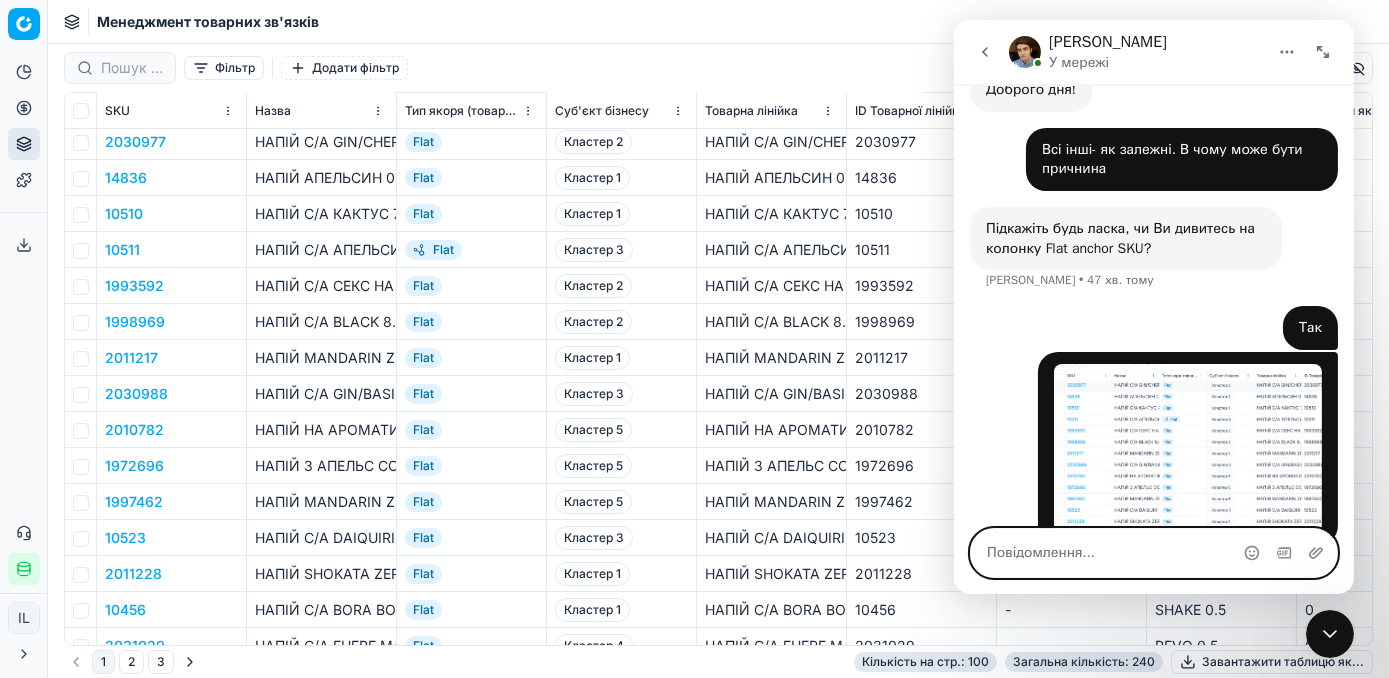 scroll, scrollTop: 461, scrollLeft: 0, axis: vertical 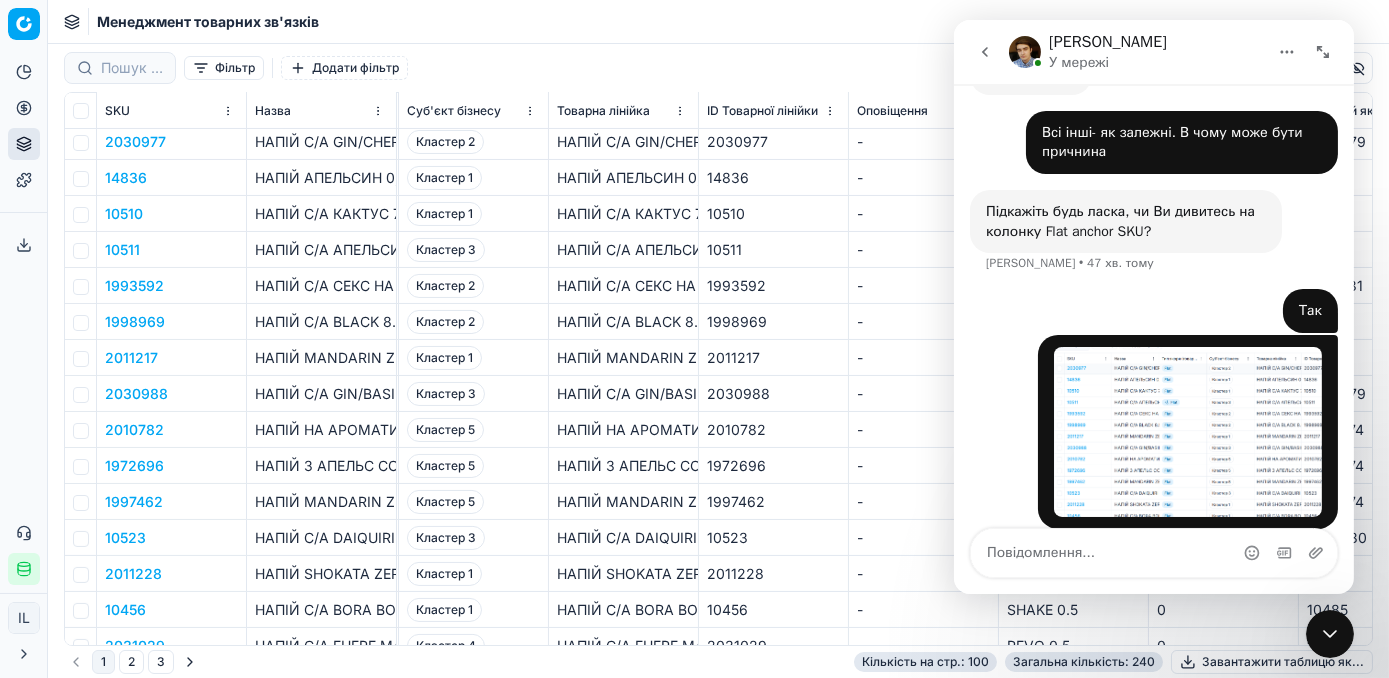 click 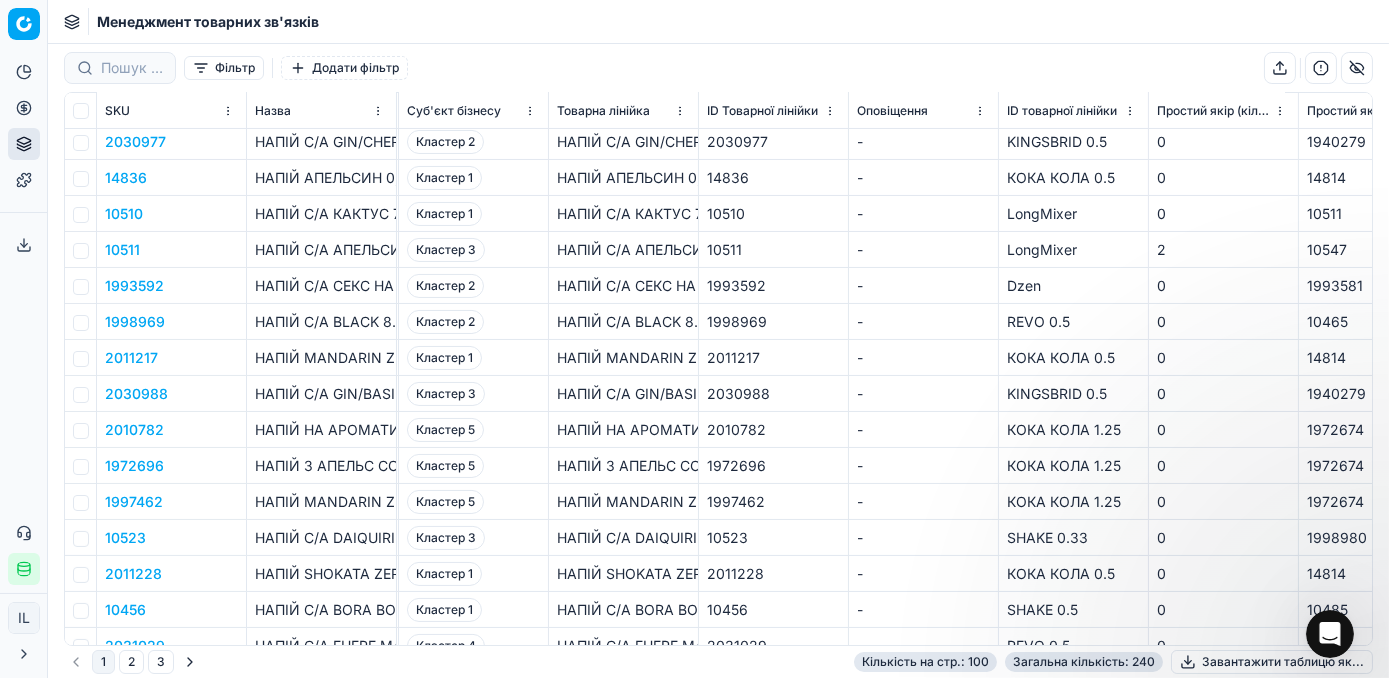 scroll, scrollTop: 0, scrollLeft: 0, axis: both 